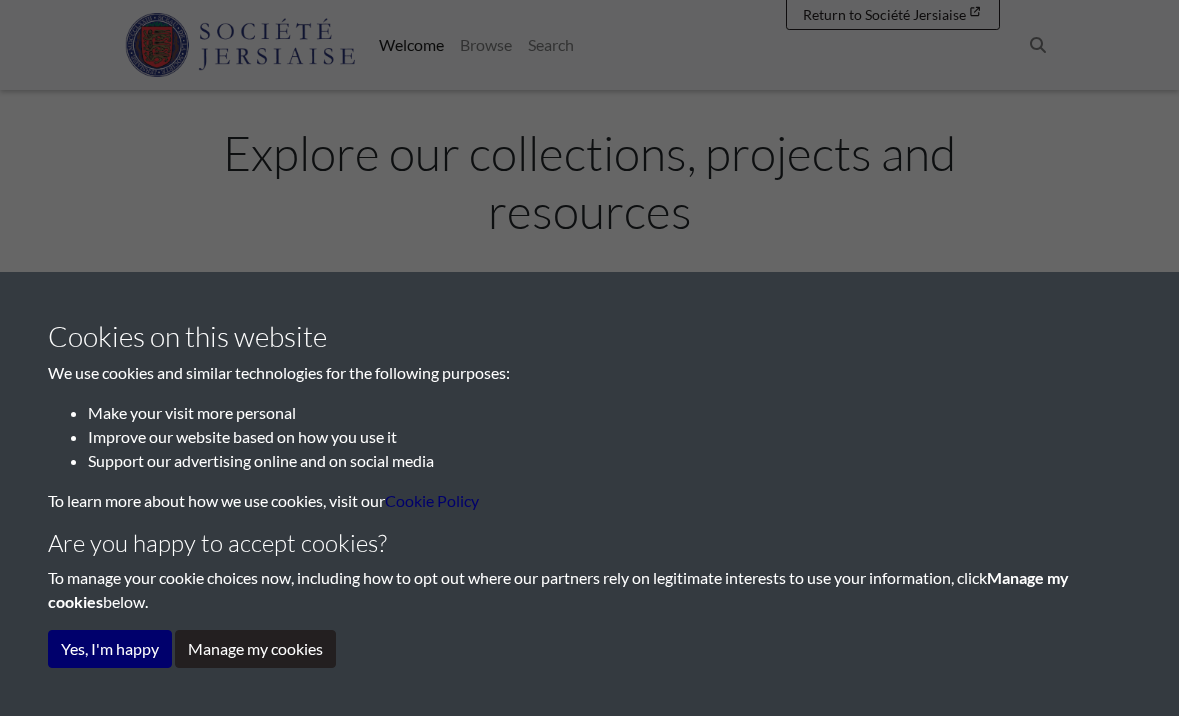 scroll, scrollTop: 436, scrollLeft: 0, axis: vertical 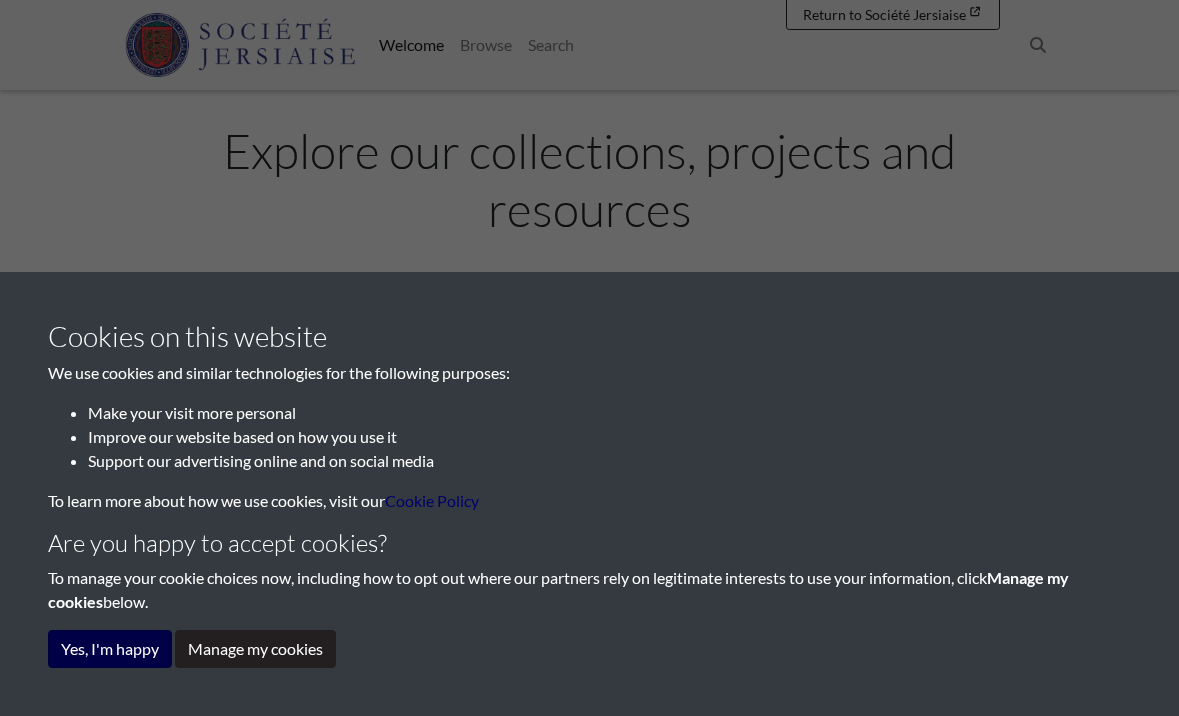 click on "Yes, I'm happy" at bounding box center (110, 649) 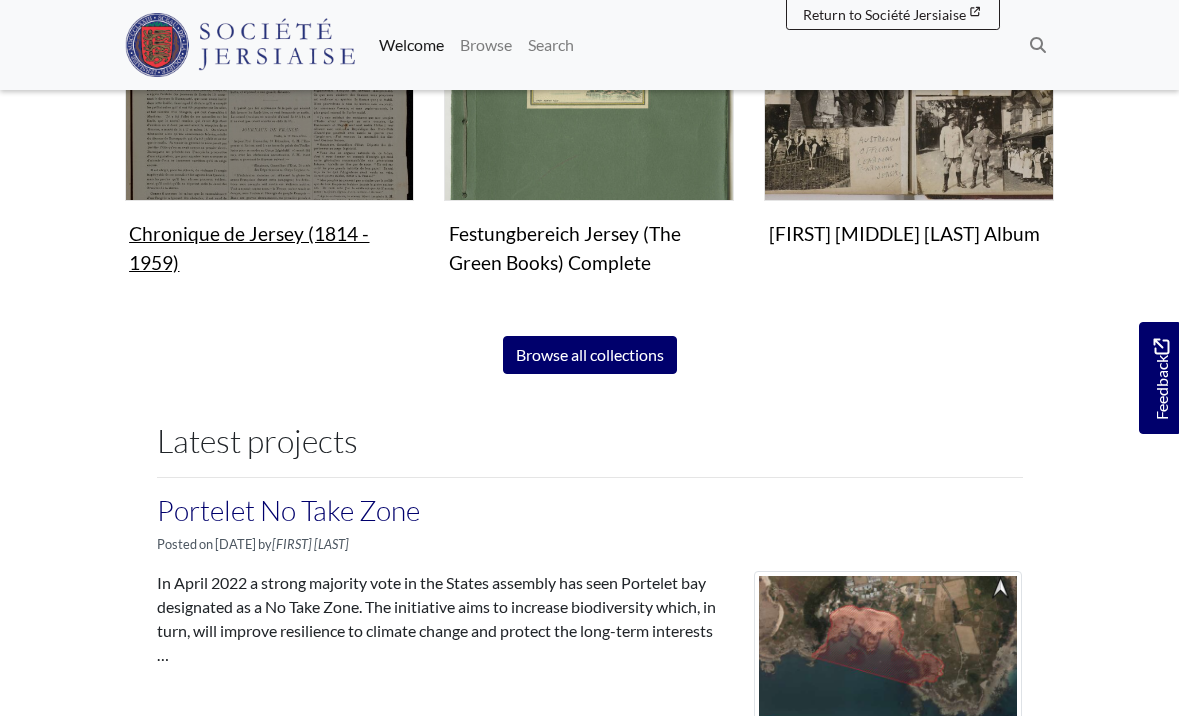 scroll, scrollTop: 1403, scrollLeft: 0, axis: vertical 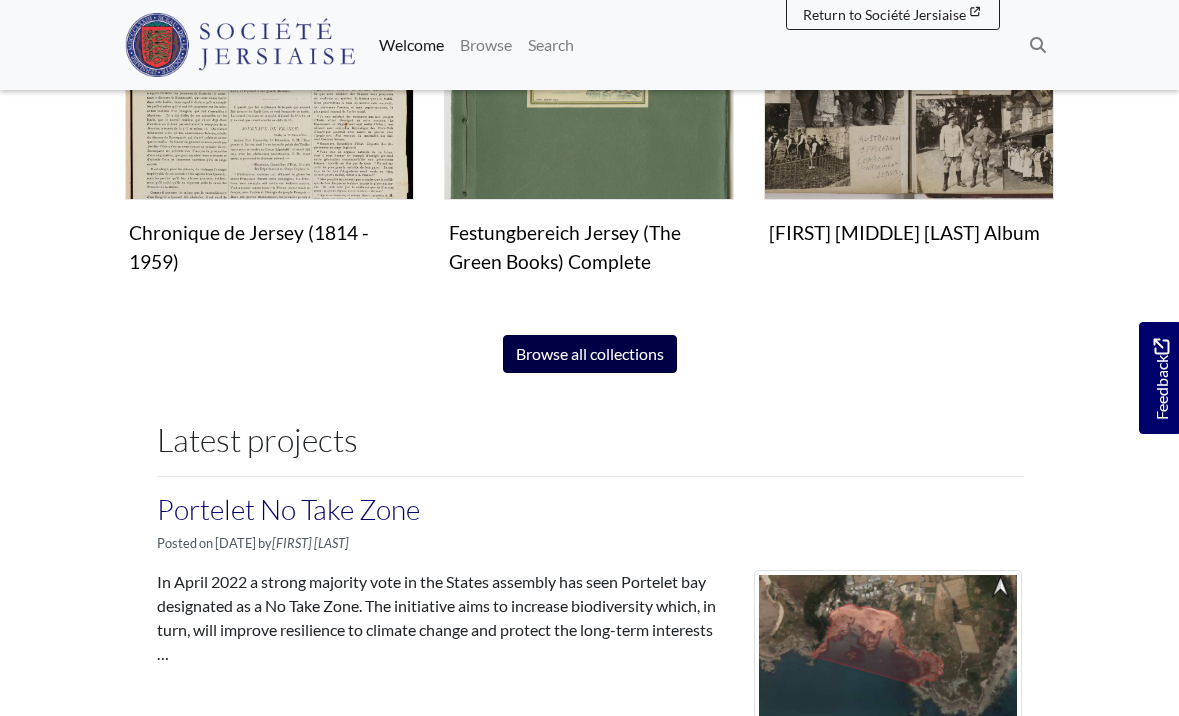 click on "Browse all collections" at bounding box center (590, 354) 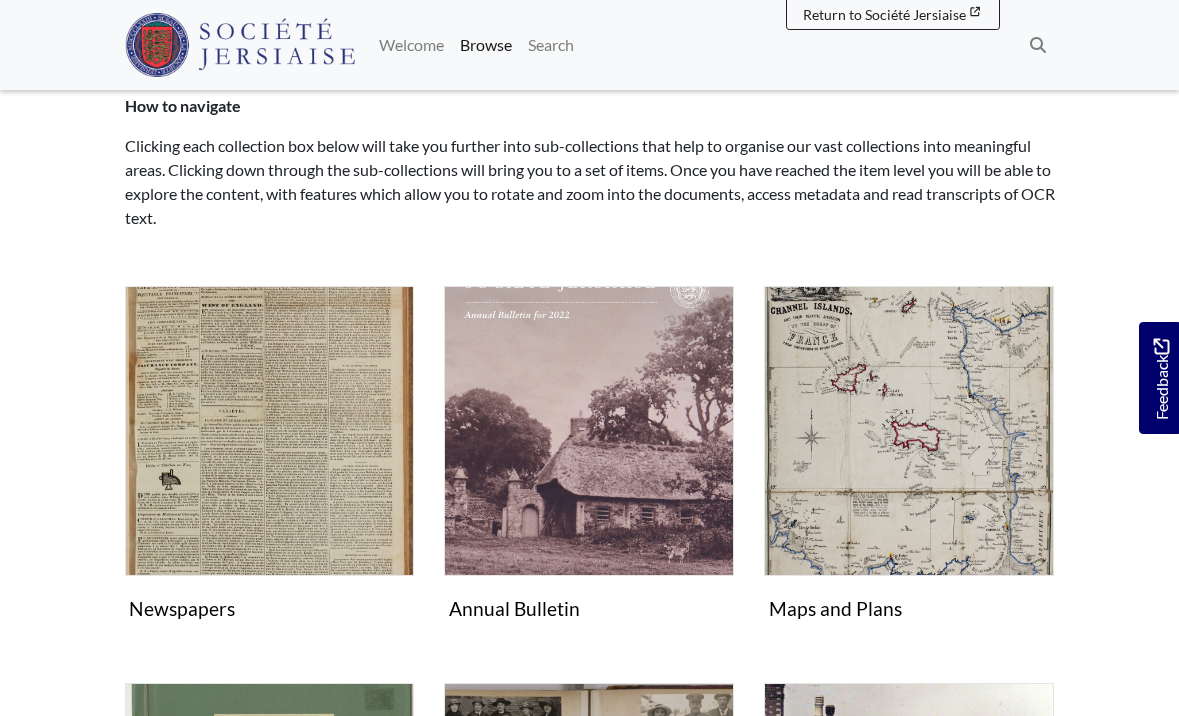 scroll, scrollTop: 198, scrollLeft: 0, axis: vertical 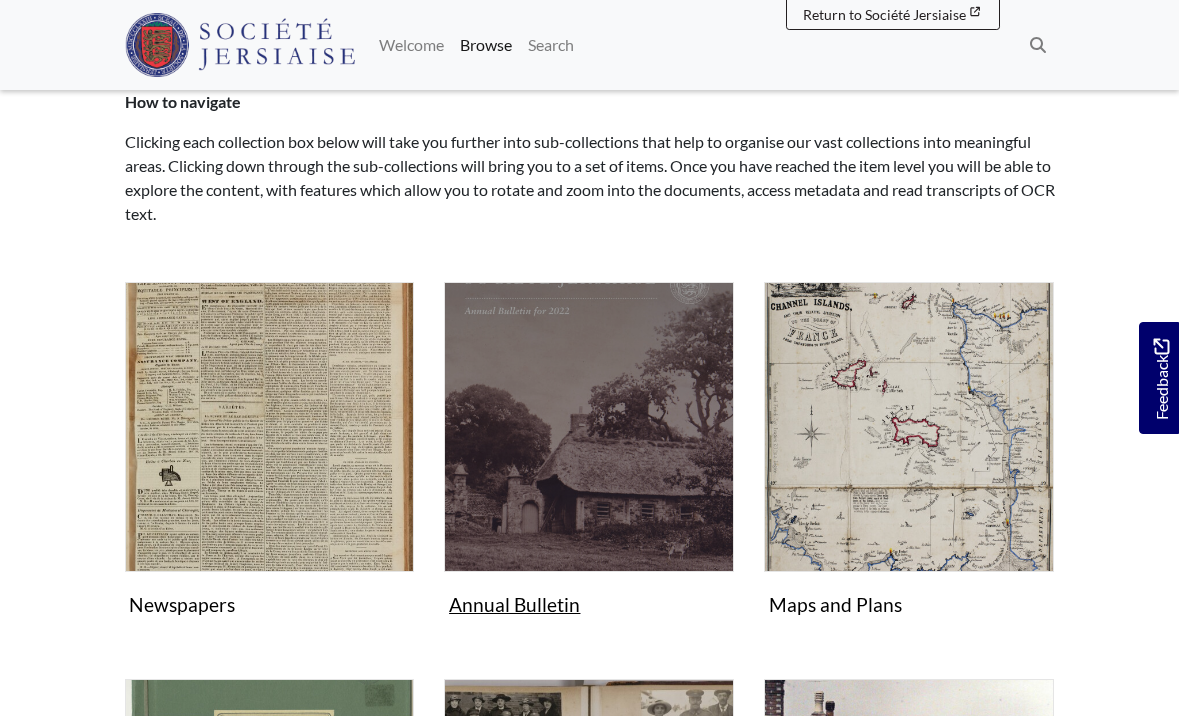 click at bounding box center (589, 427) 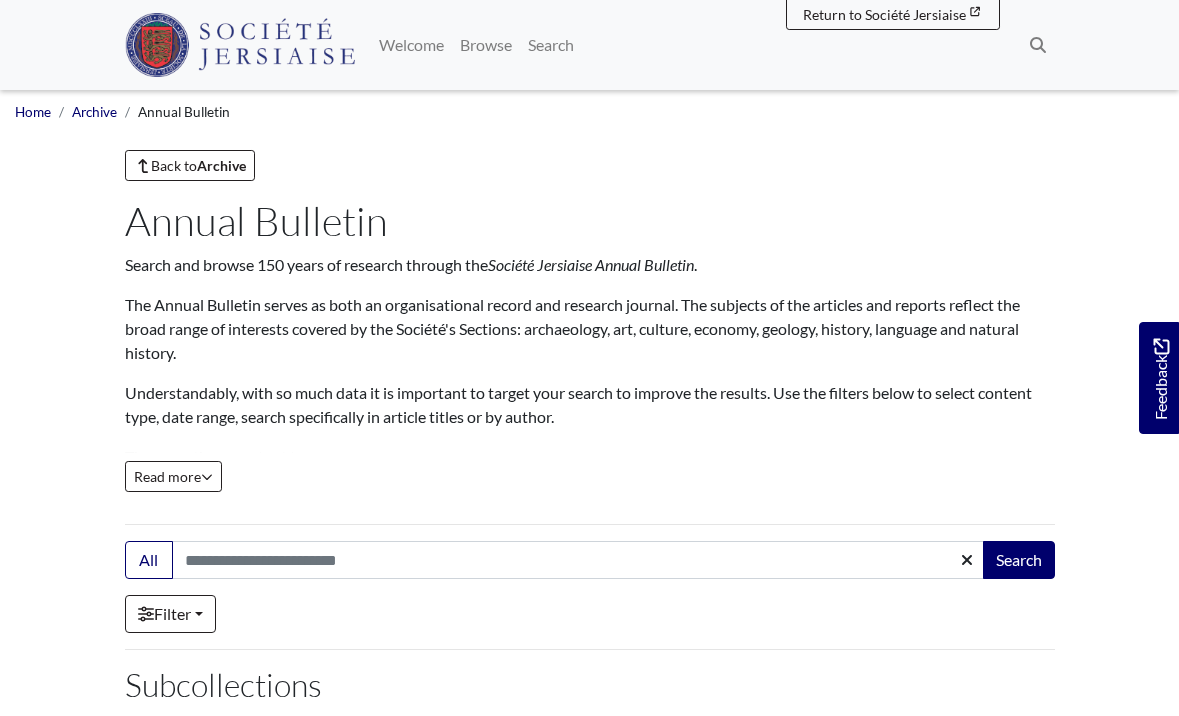scroll, scrollTop: 0, scrollLeft: 0, axis: both 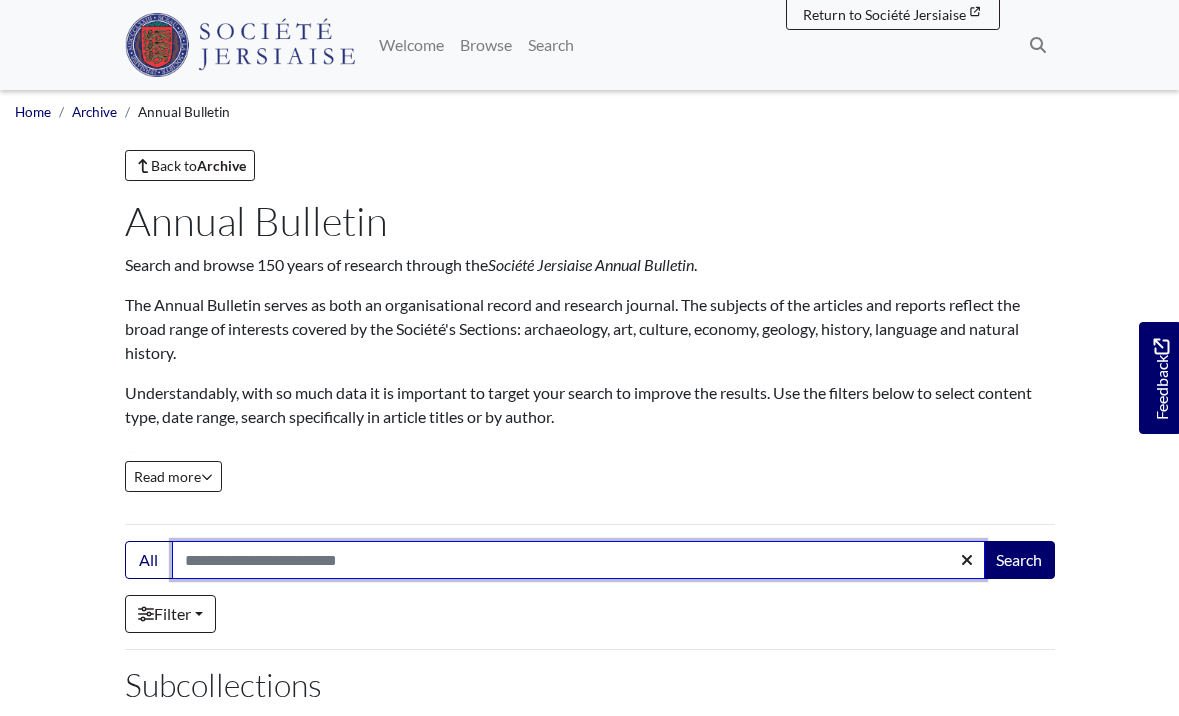 click on "Search:" at bounding box center [578, 560] 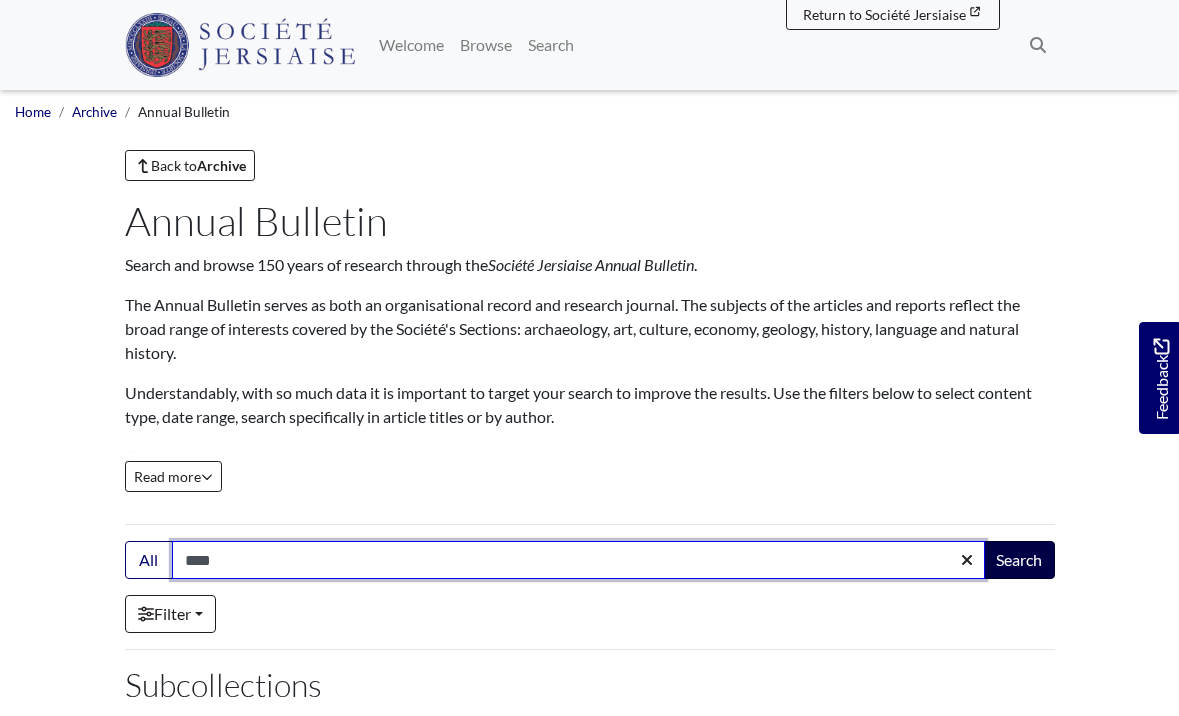 type on "****" 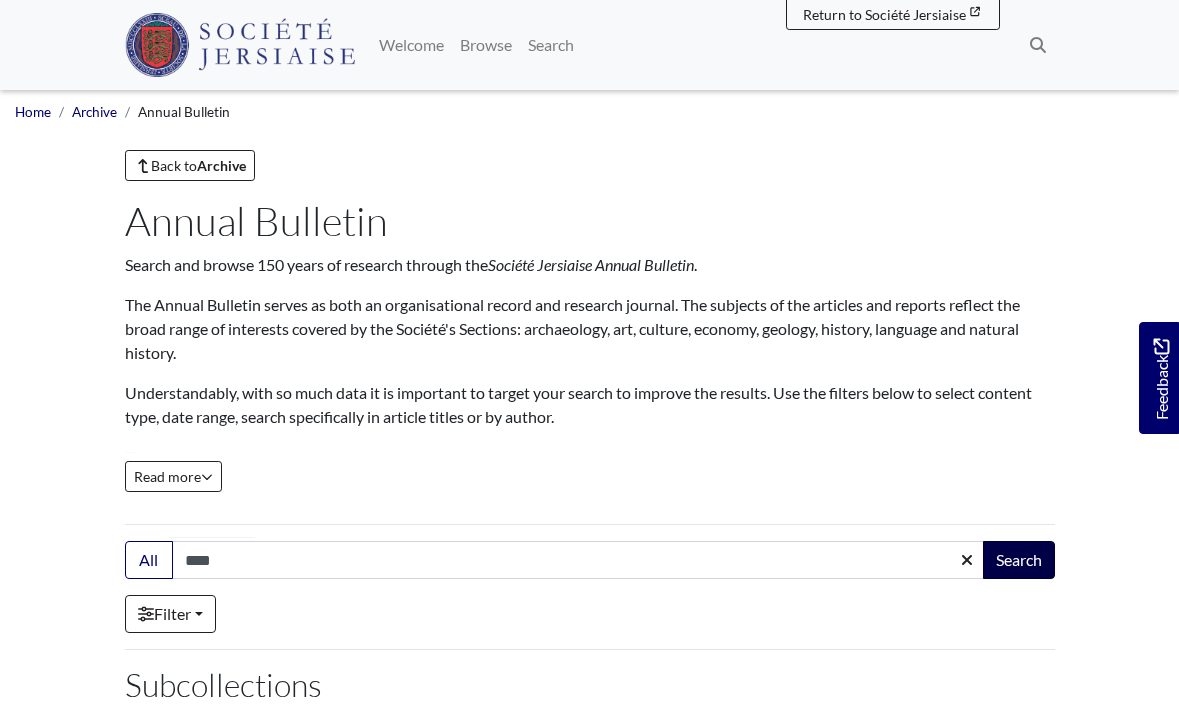 click on "Search" at bounding box center (1019, 560) 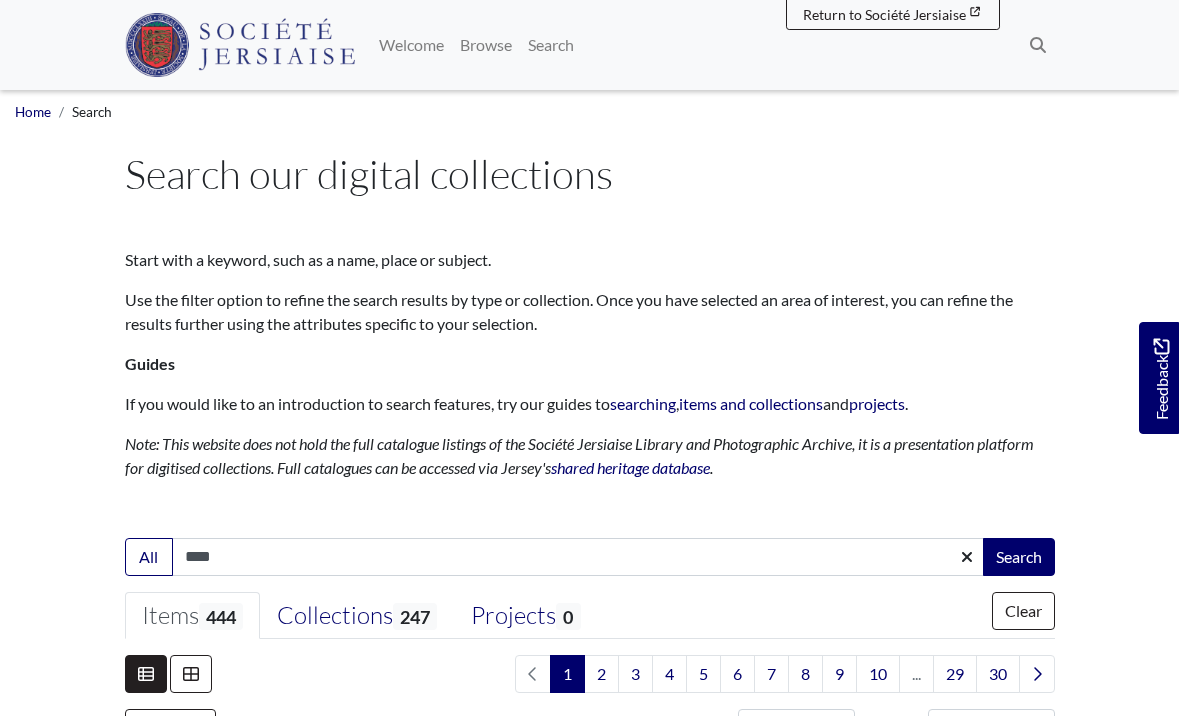scroll, scrollTop: 0, scrollLeft: 0, axis: both 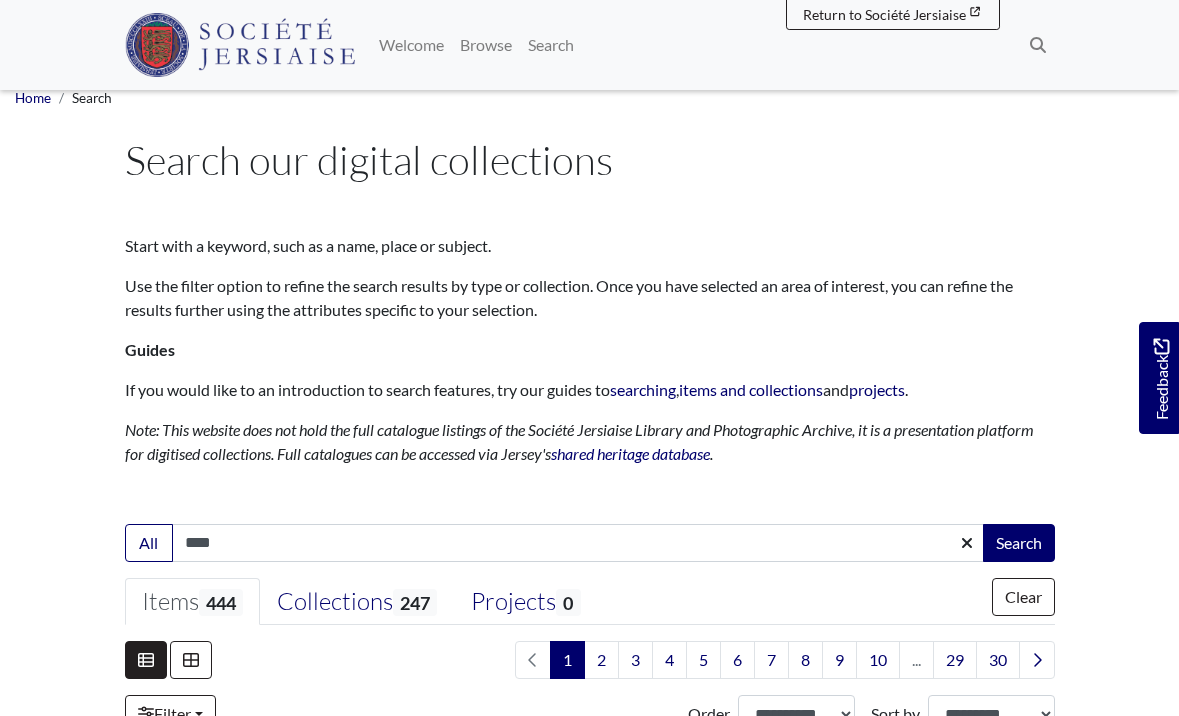click on "****" at bounding box center (578, 543) 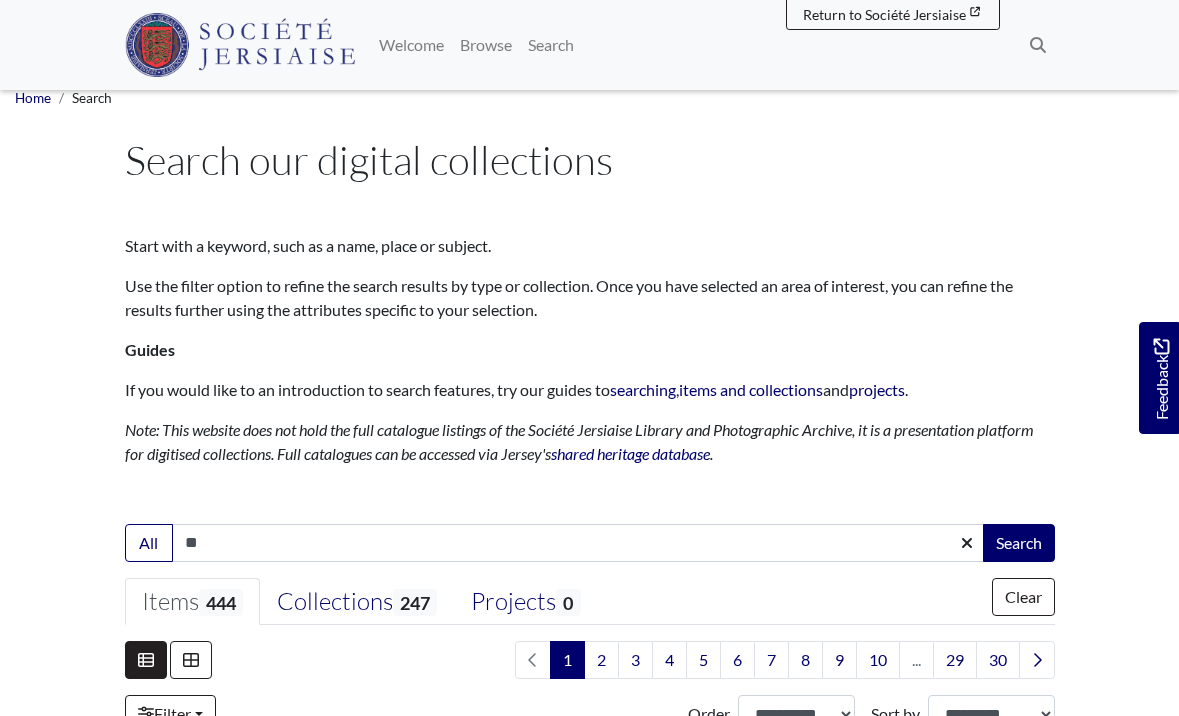 type on "*" 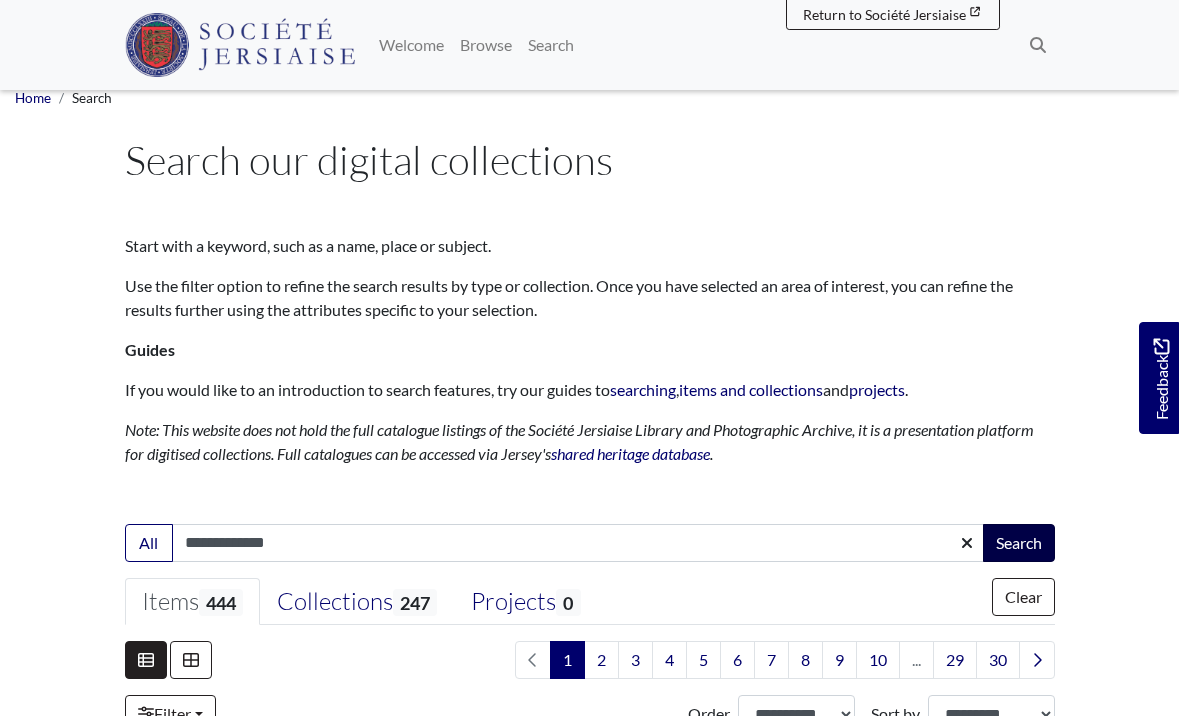 type on "**********" 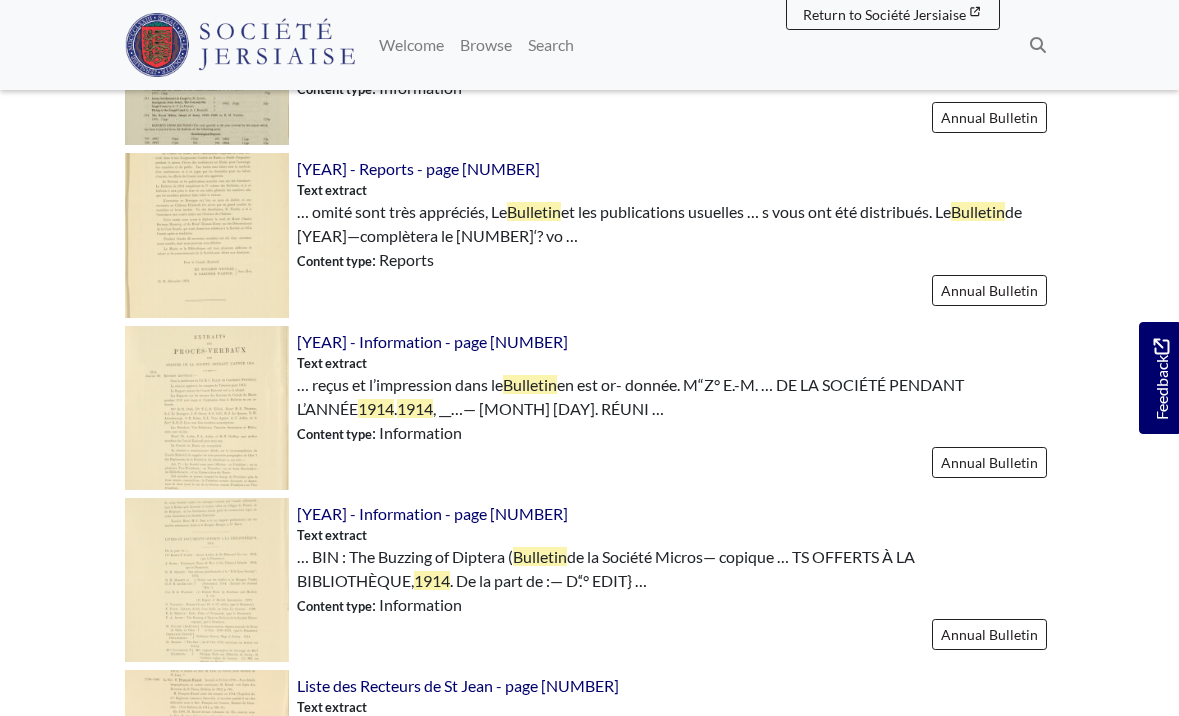 scroll, scrollTop: 1322, scrollLeft: 0, axis: vertical 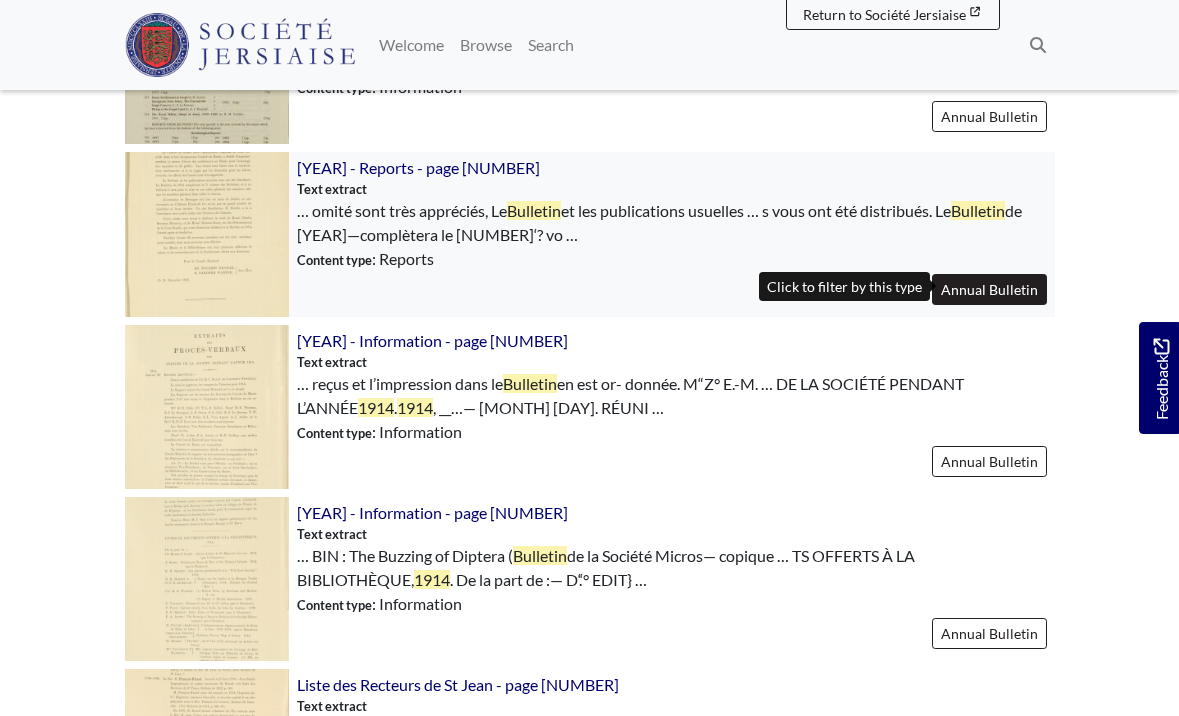 click on "Annual Bulletin" at bounding box center [989, 289] 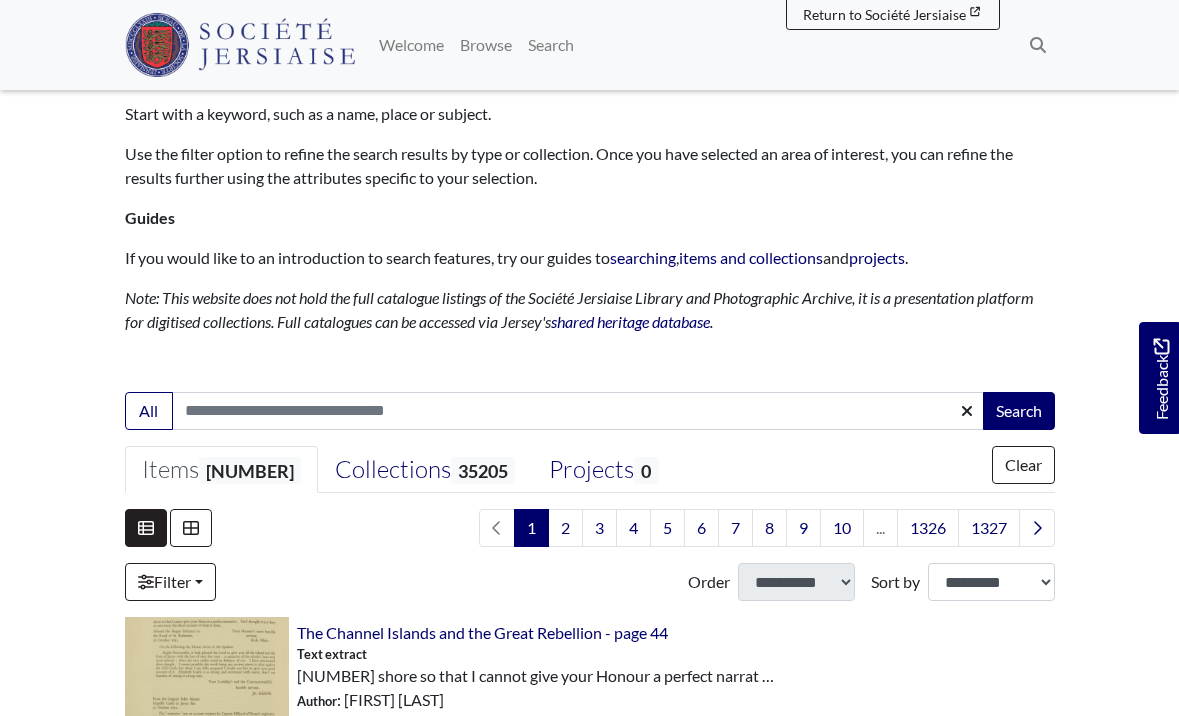 scroll, scrollTop: 147, scrollLeft: 0, axis: vertical 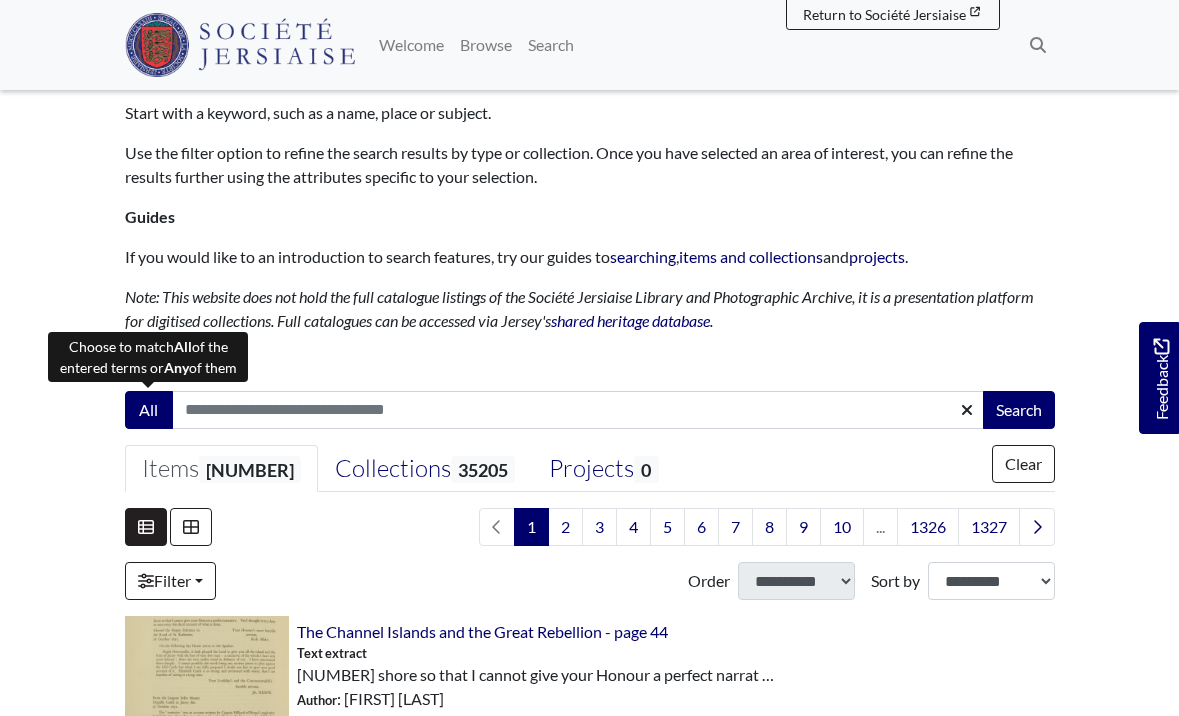 click on "All" at bounding box center (149, 410) 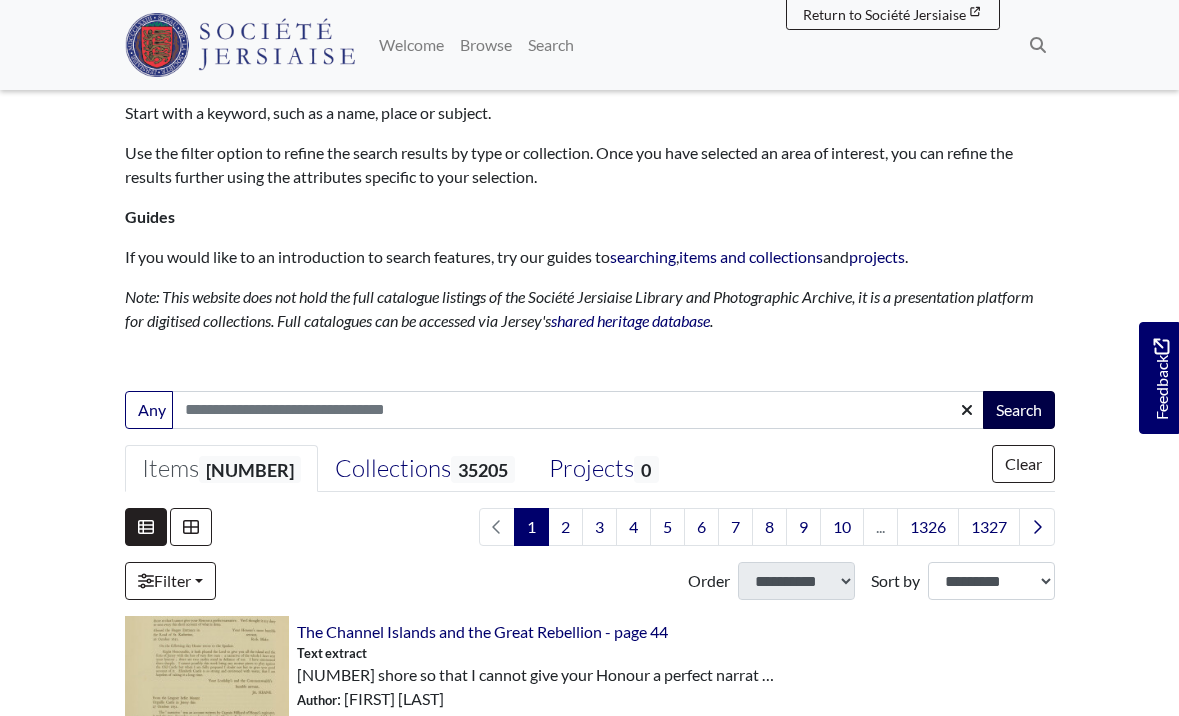 click on "Search" at bounding box center (1019, 410) 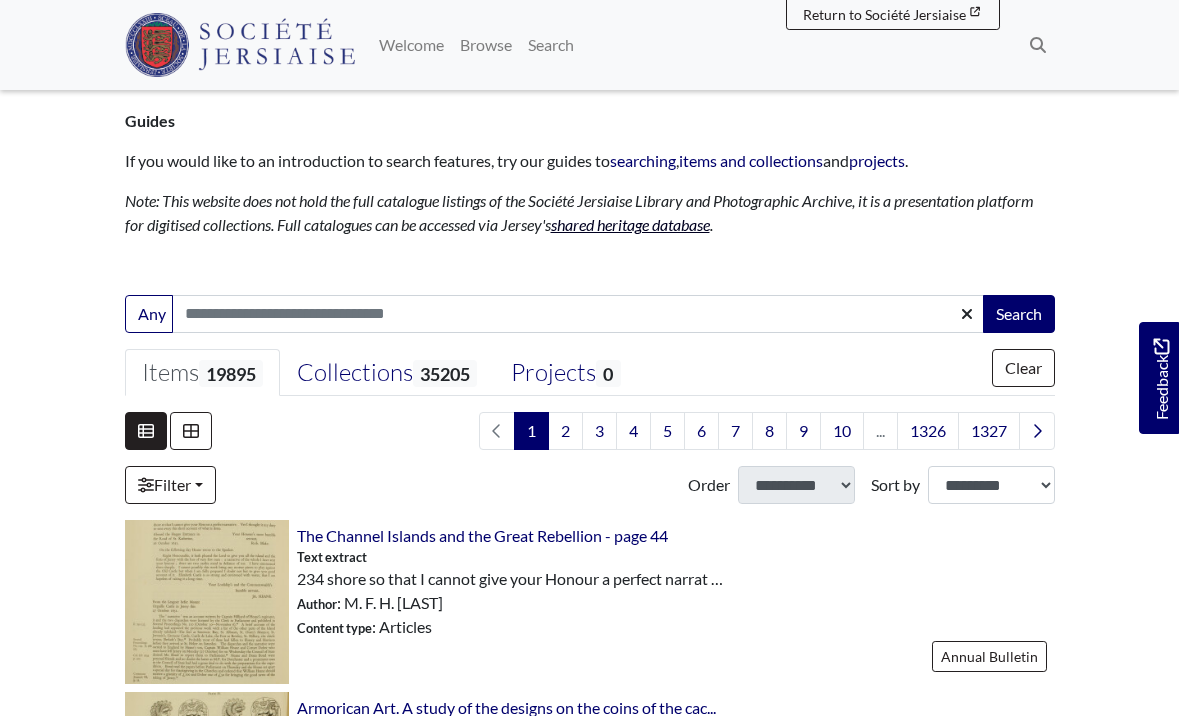 scroll, scrollTop: 245, scrollLeft: 0, axis: vertical 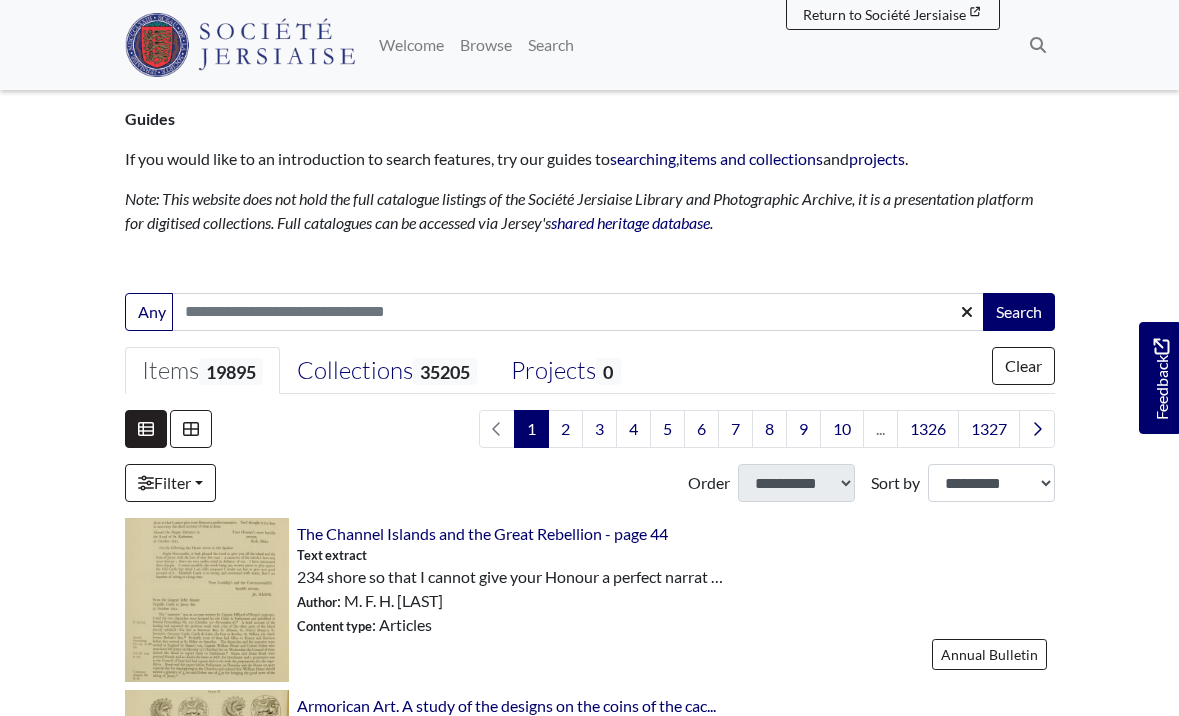 click on "**********" at bounding box center [590, 483] 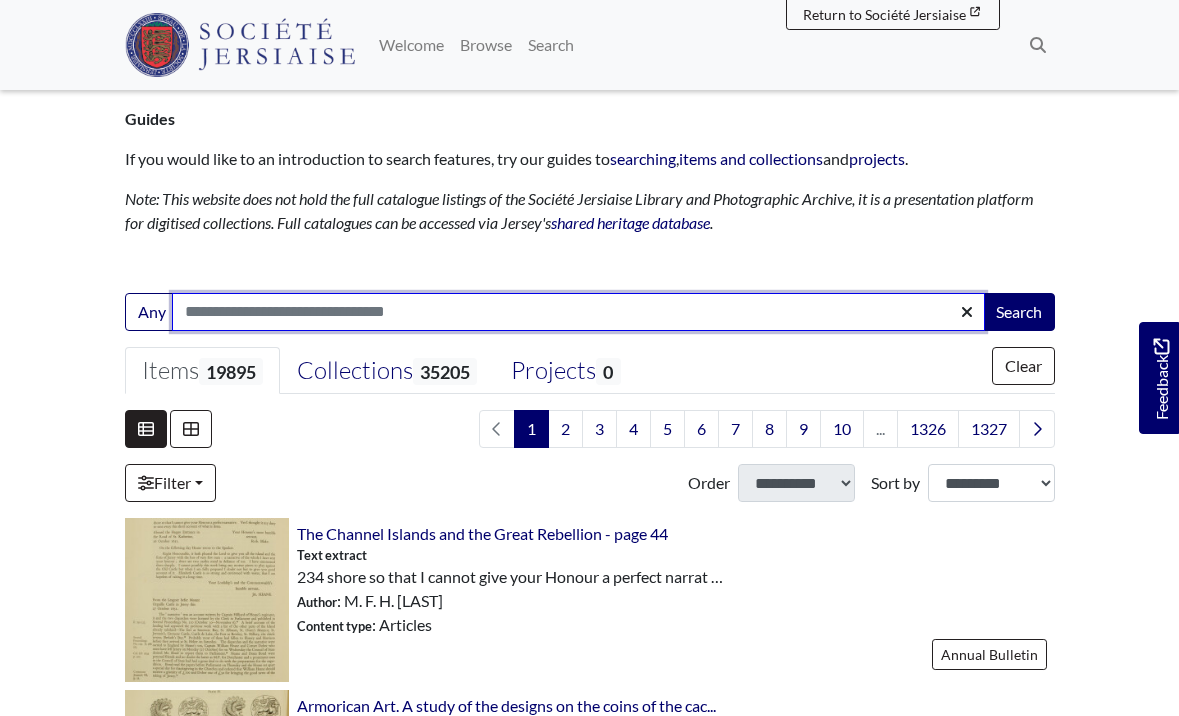 click on "Search:" at bounding box center [578, 312] 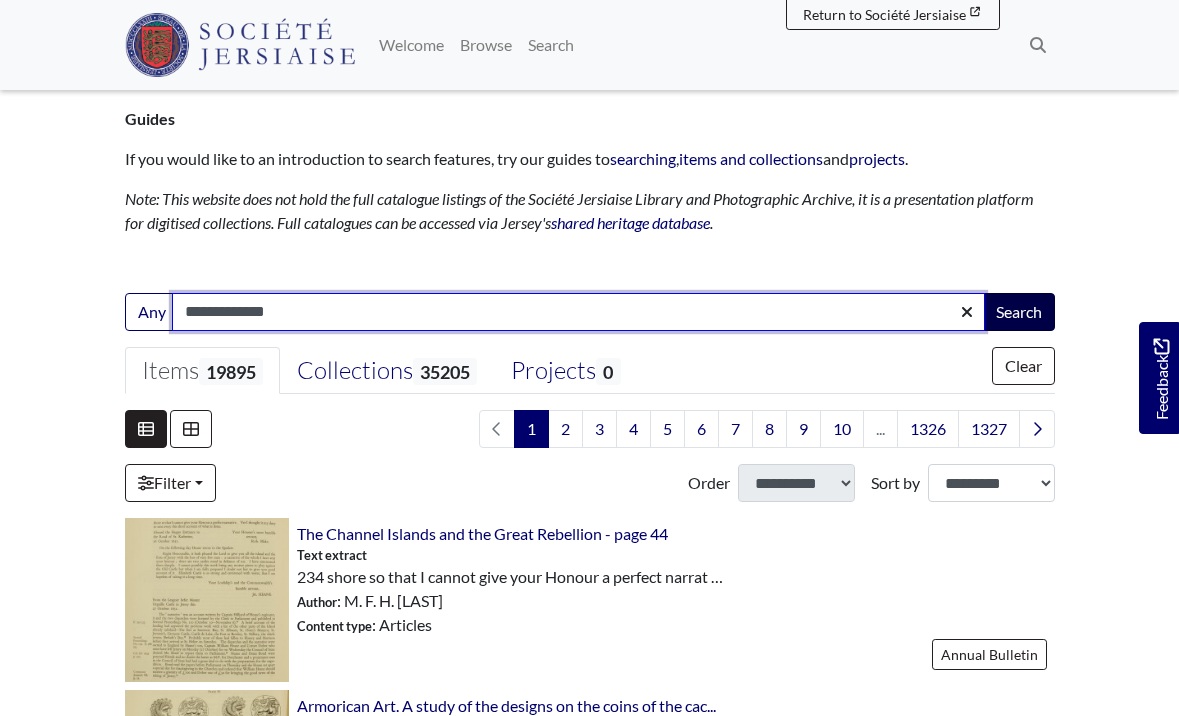 type on "**********" 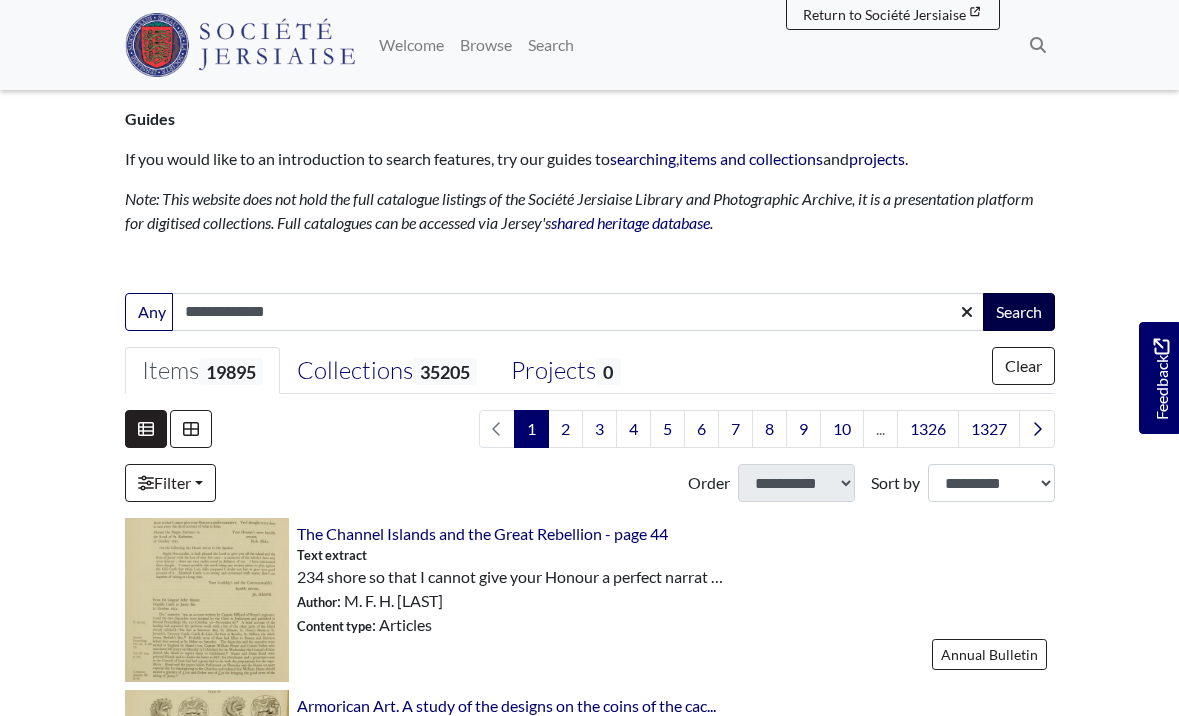 click on "Search" at bounding box center [1019, 312] 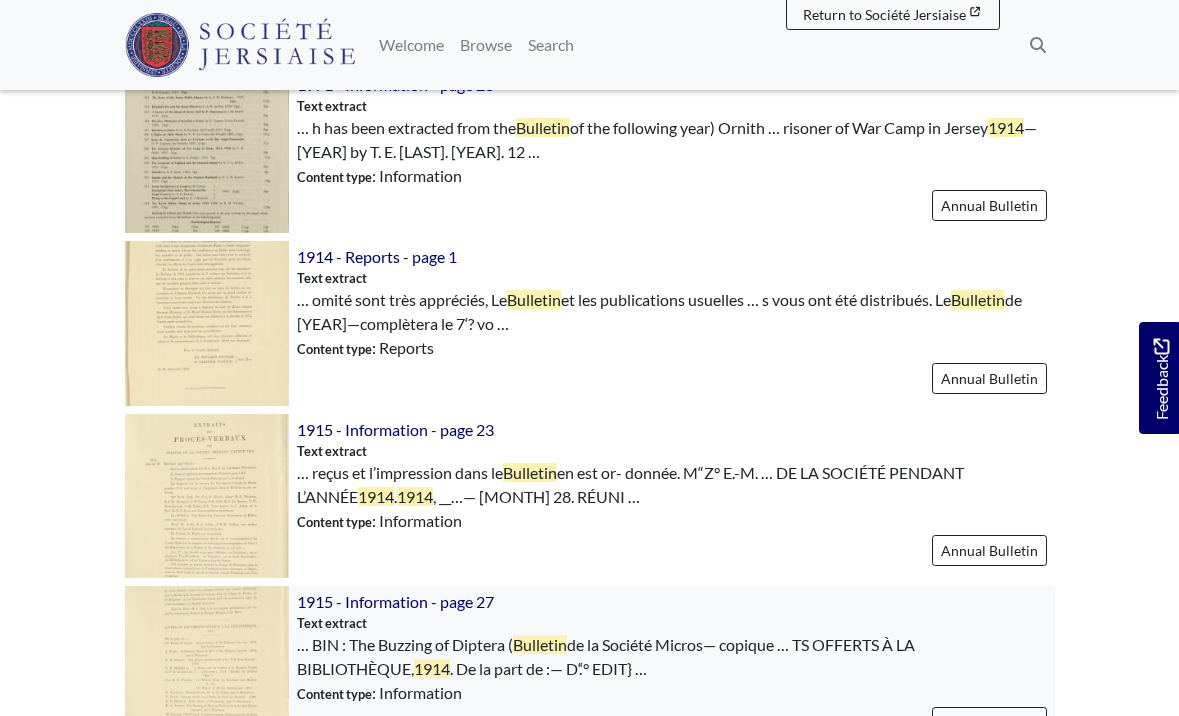 scroll, scrollTop: 1231, scrollLeft: 0, axis: vertical 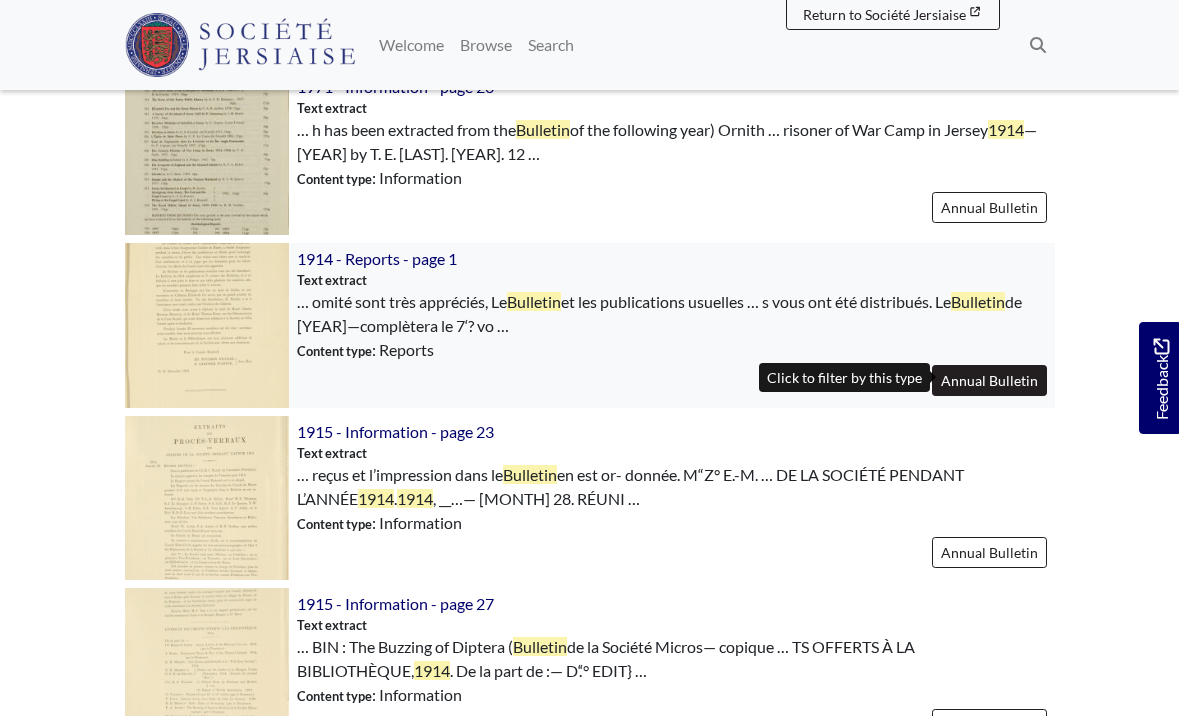 click on "Annual Bulletin" at bounding box center [989, 380] 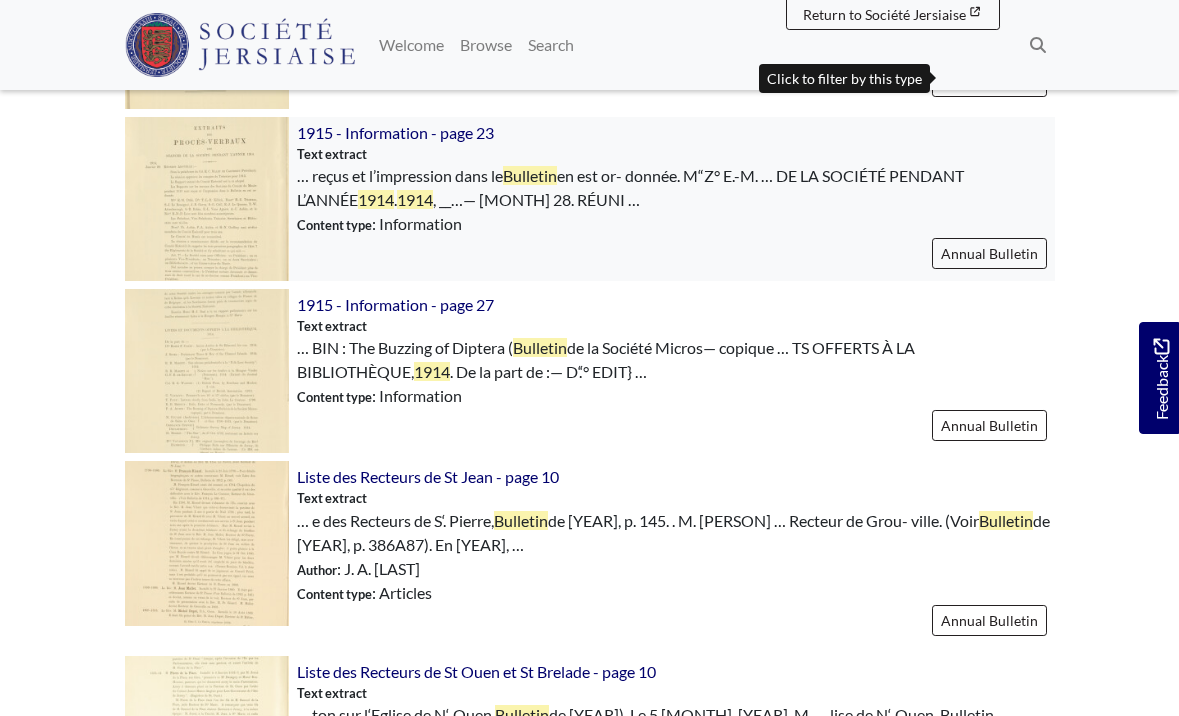 scroll, scrollTop: 1559, scrollLeft: 0, axis: vertical 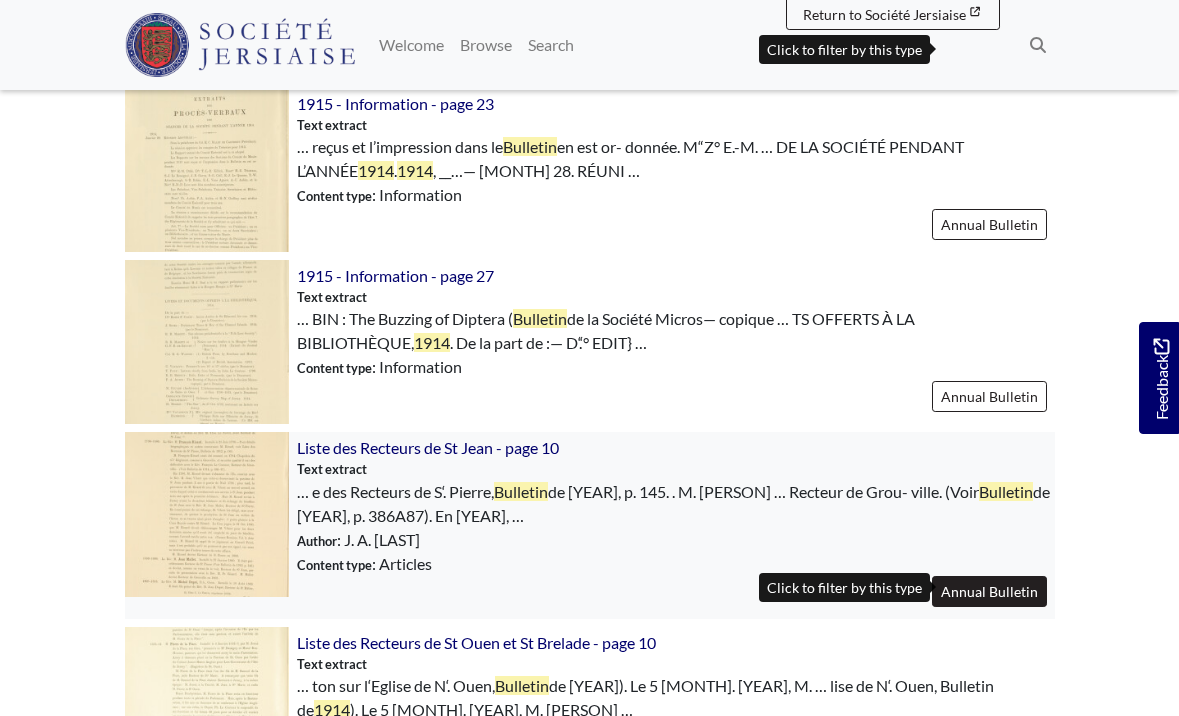 click on "Annual Bulletin" at bounding box center (989, 591) 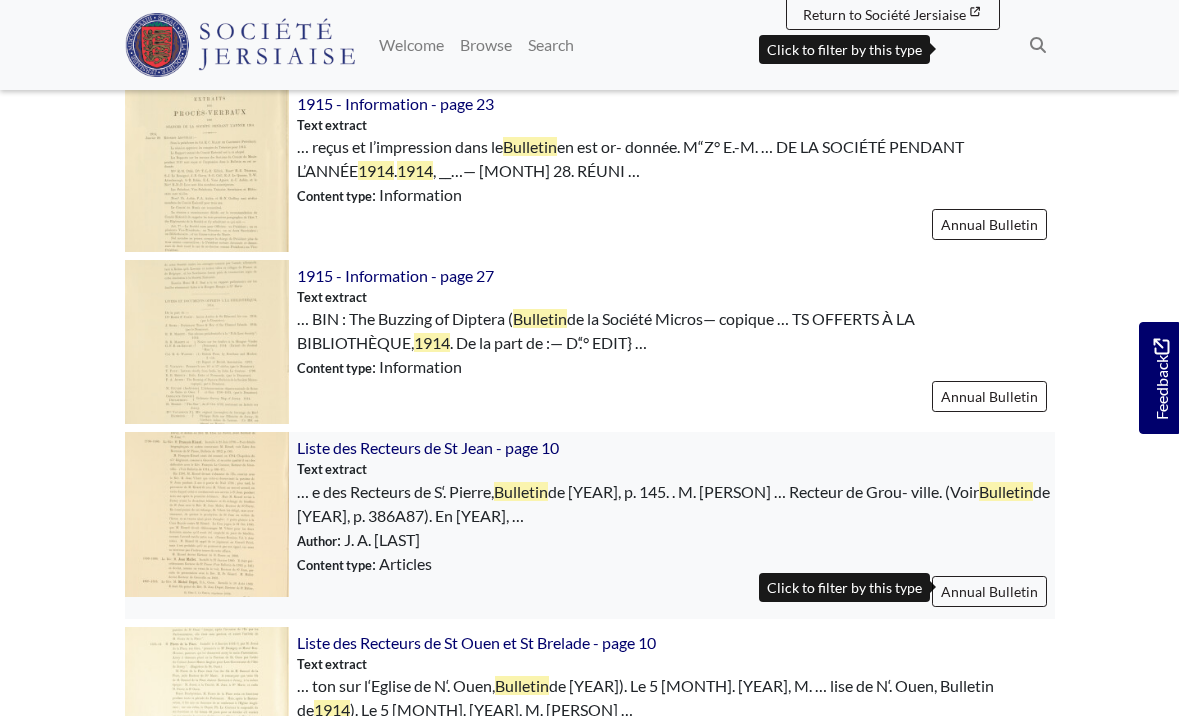 click at bounding box center [207, 514] 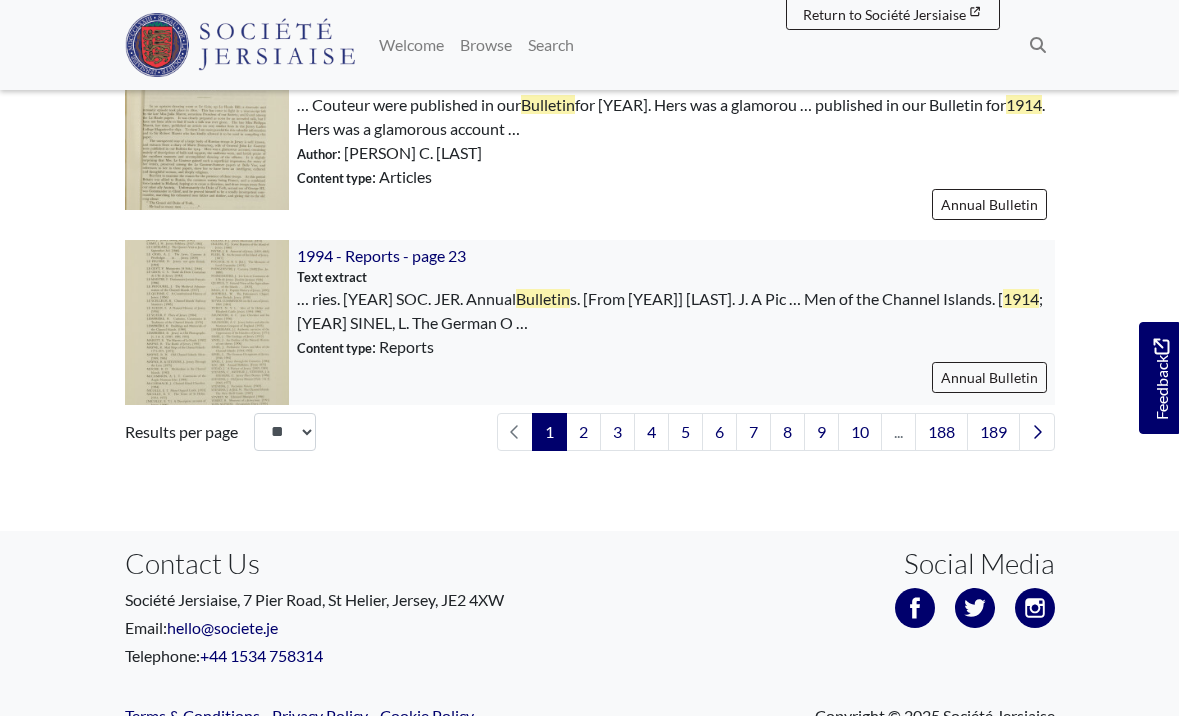 scroll, scrollTop: 3024, scrollLeft: 0, axis: vertical 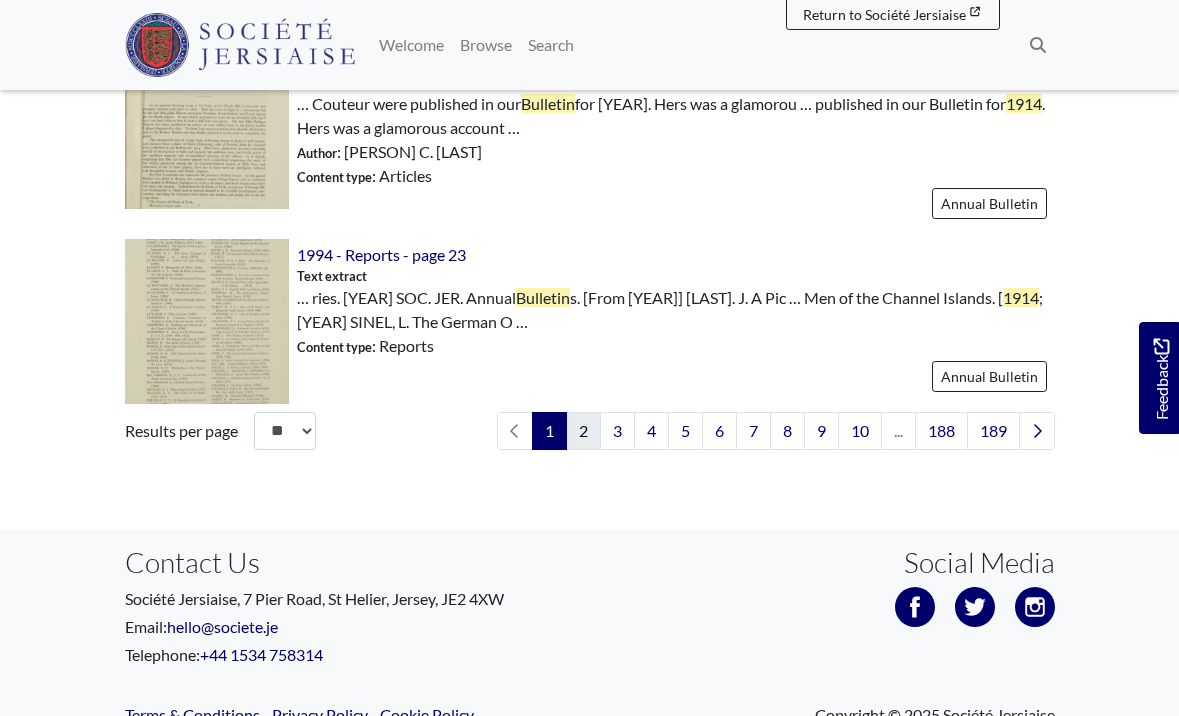 click on "2" at bounding box center (583, 431) 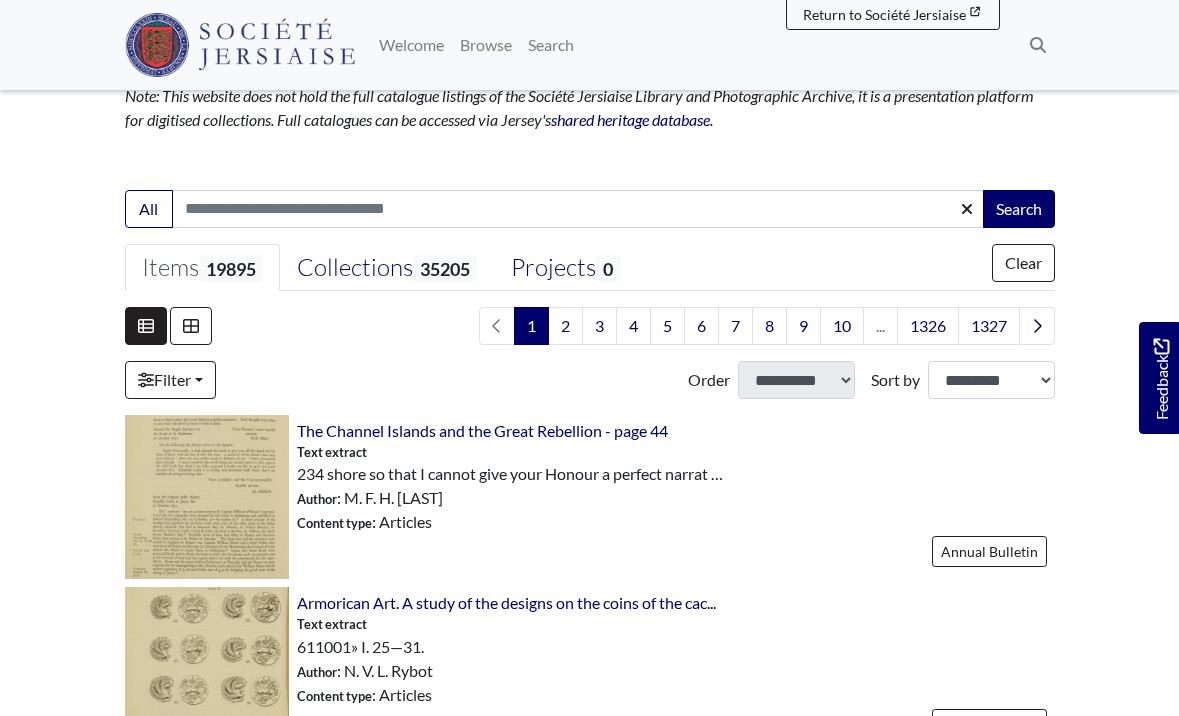 scroll, scrollTop: 349, scrollLeft: 0, axis: vertical 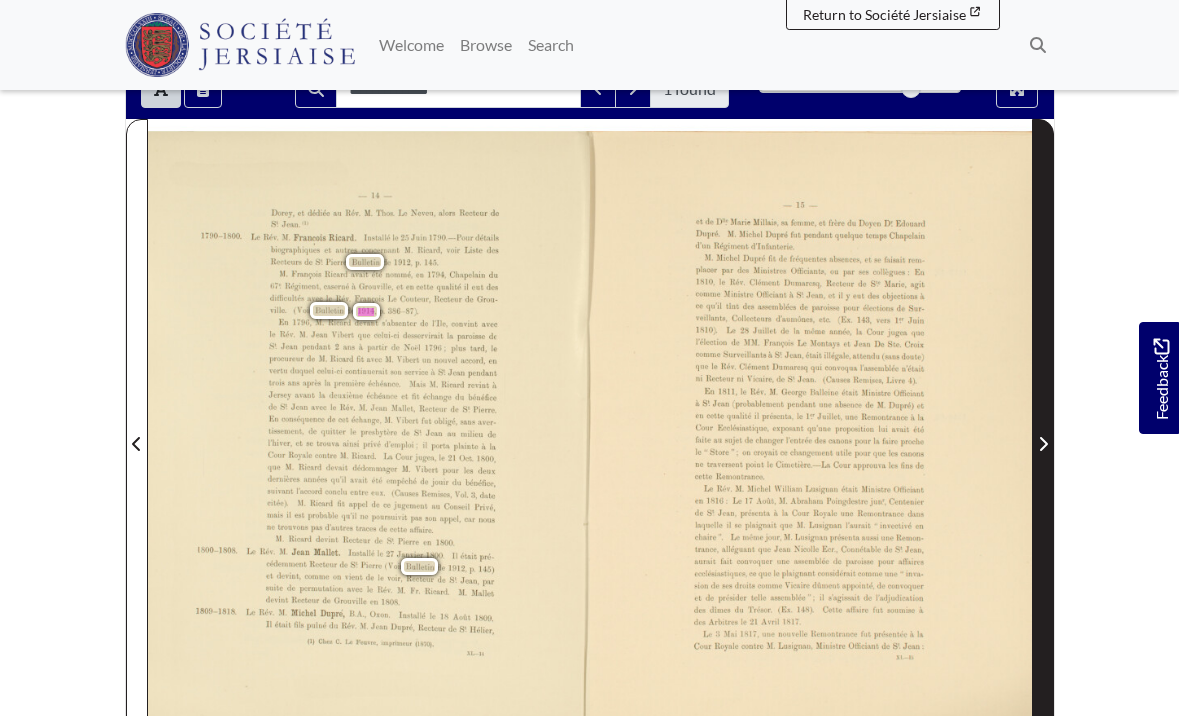 click 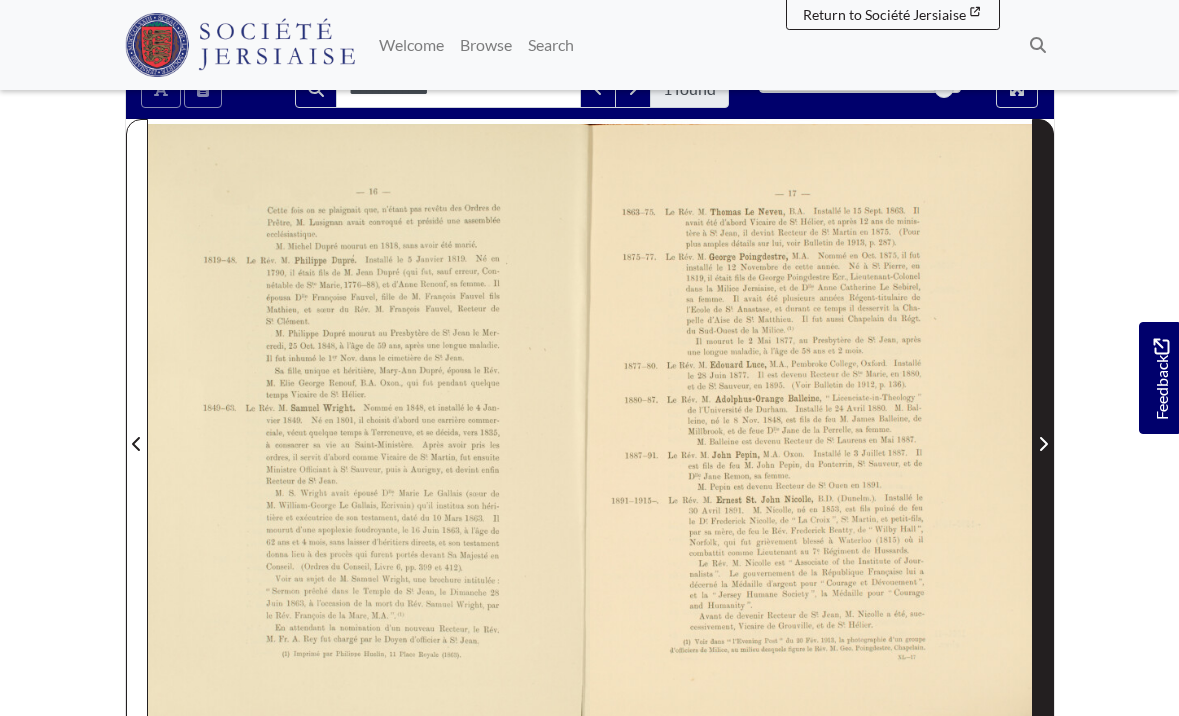 click 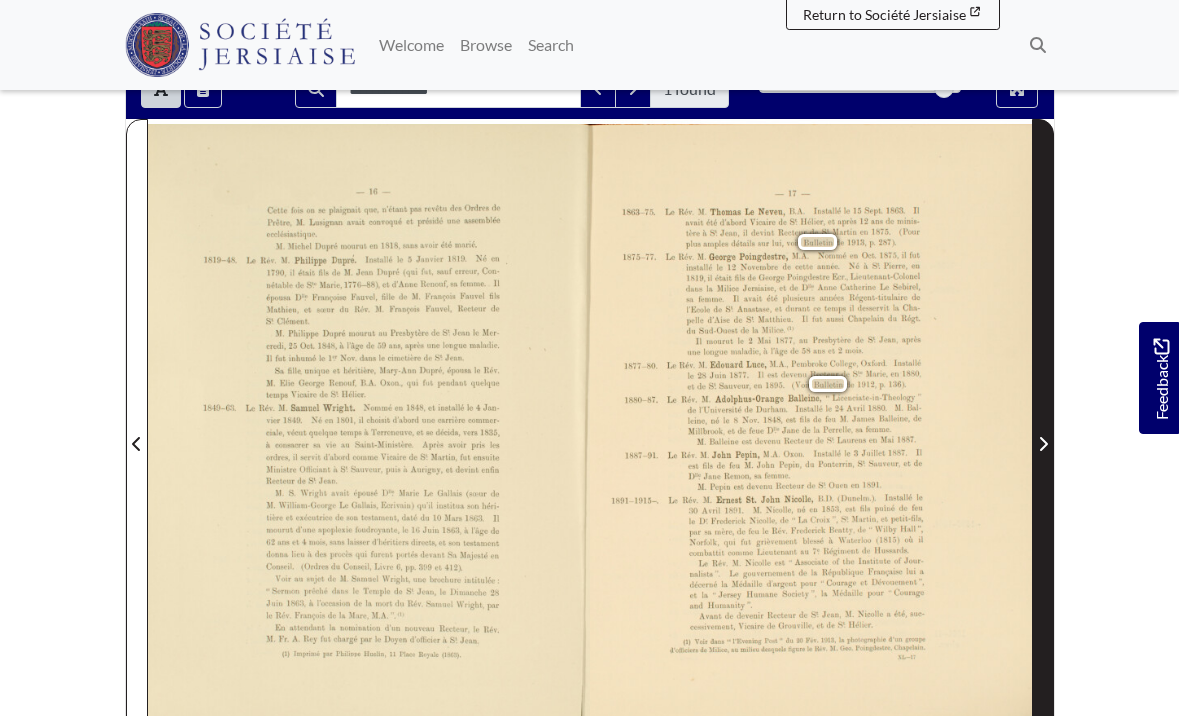 click 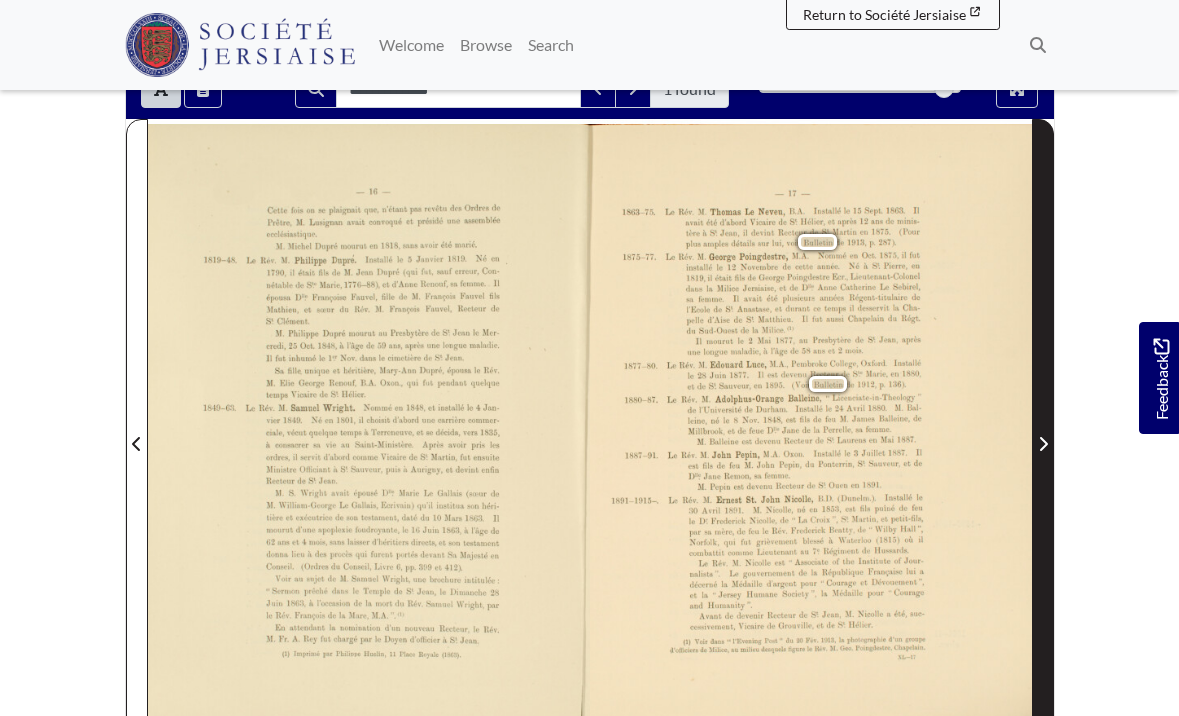 click 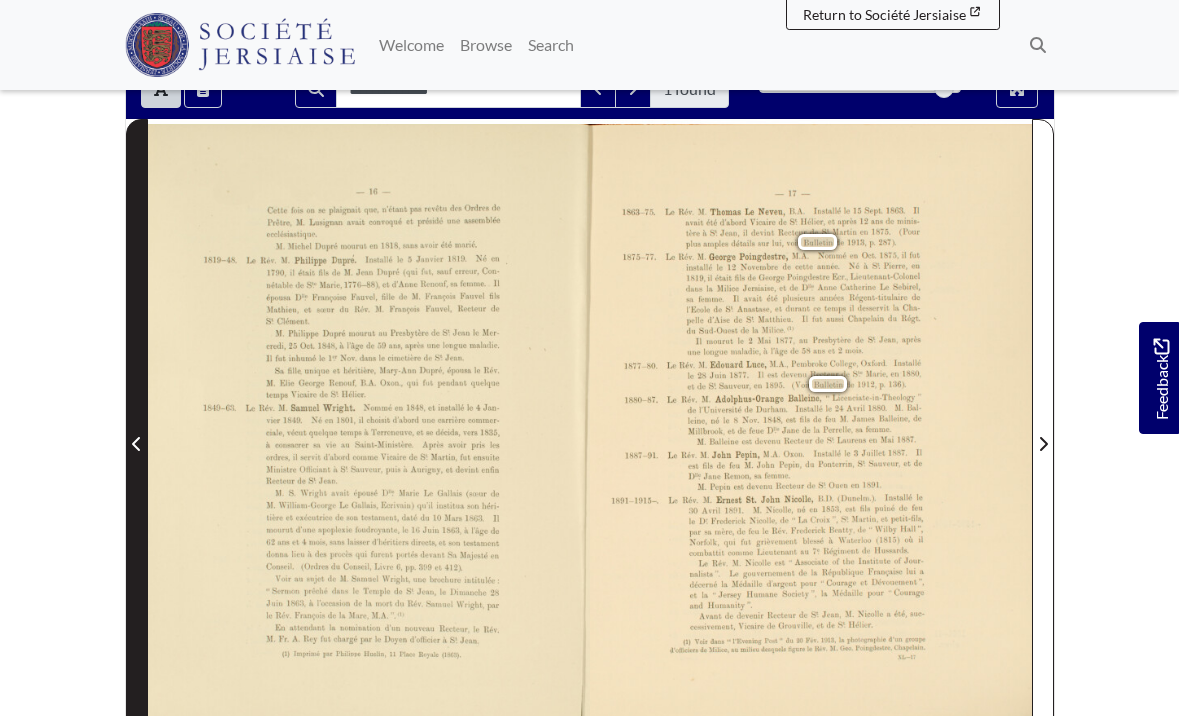click 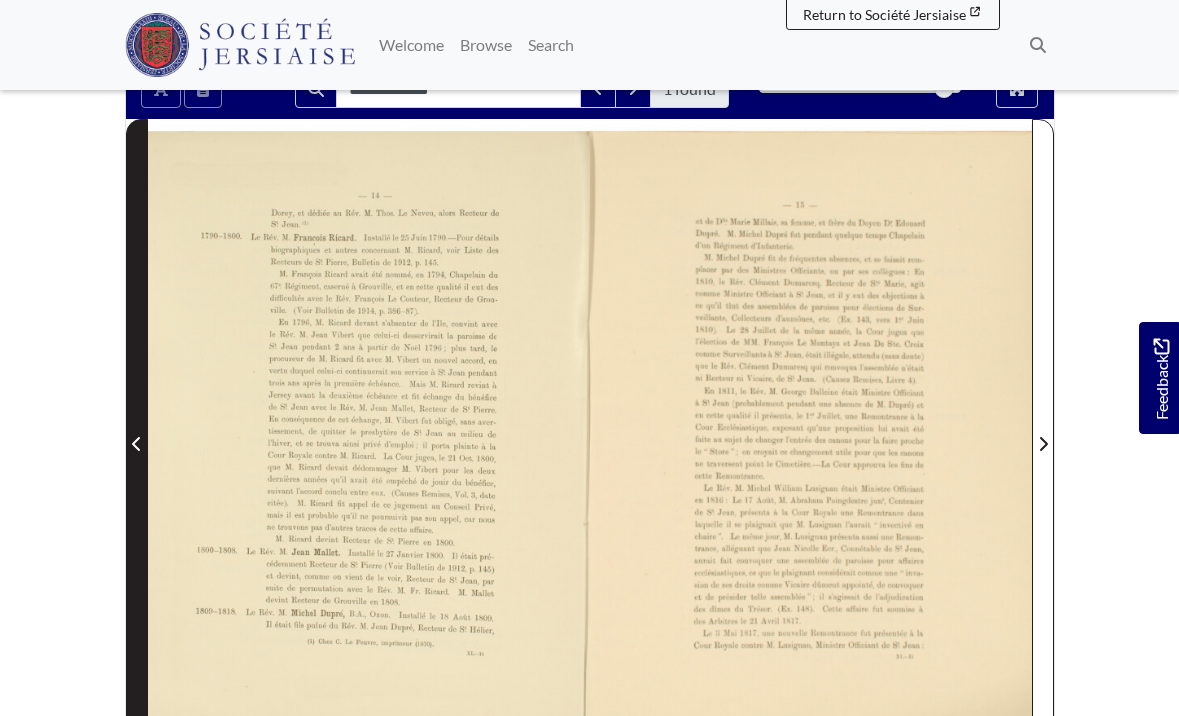 click 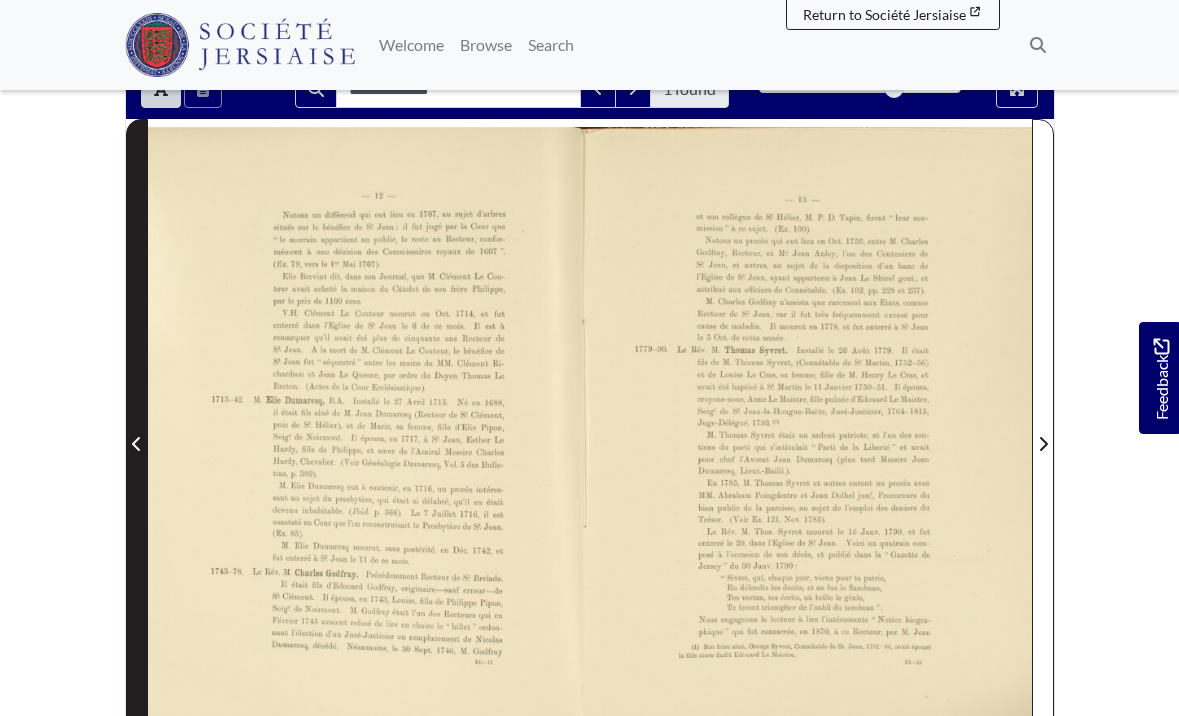 click 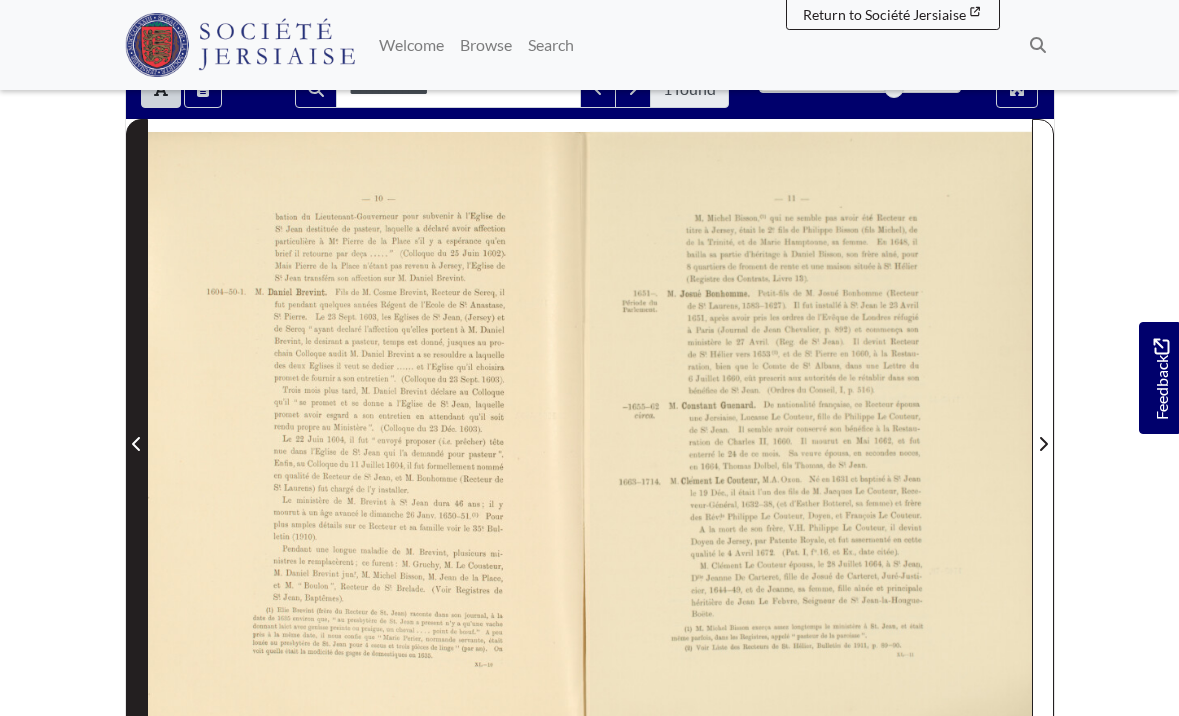 click 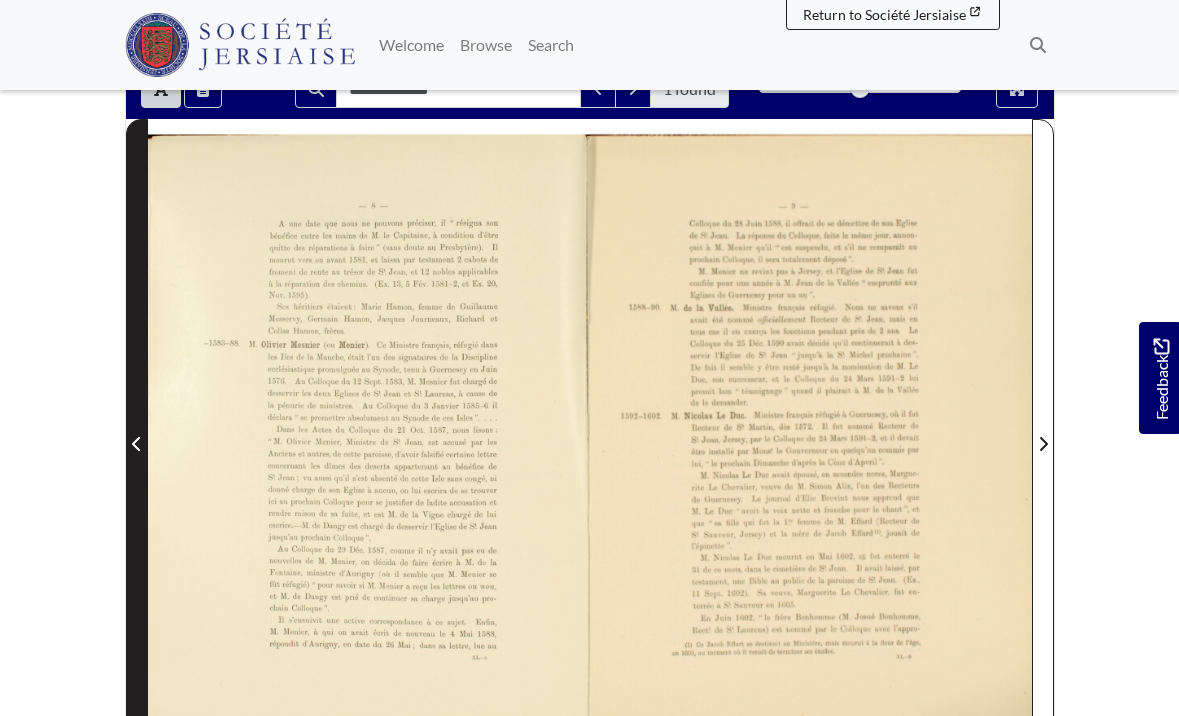 click 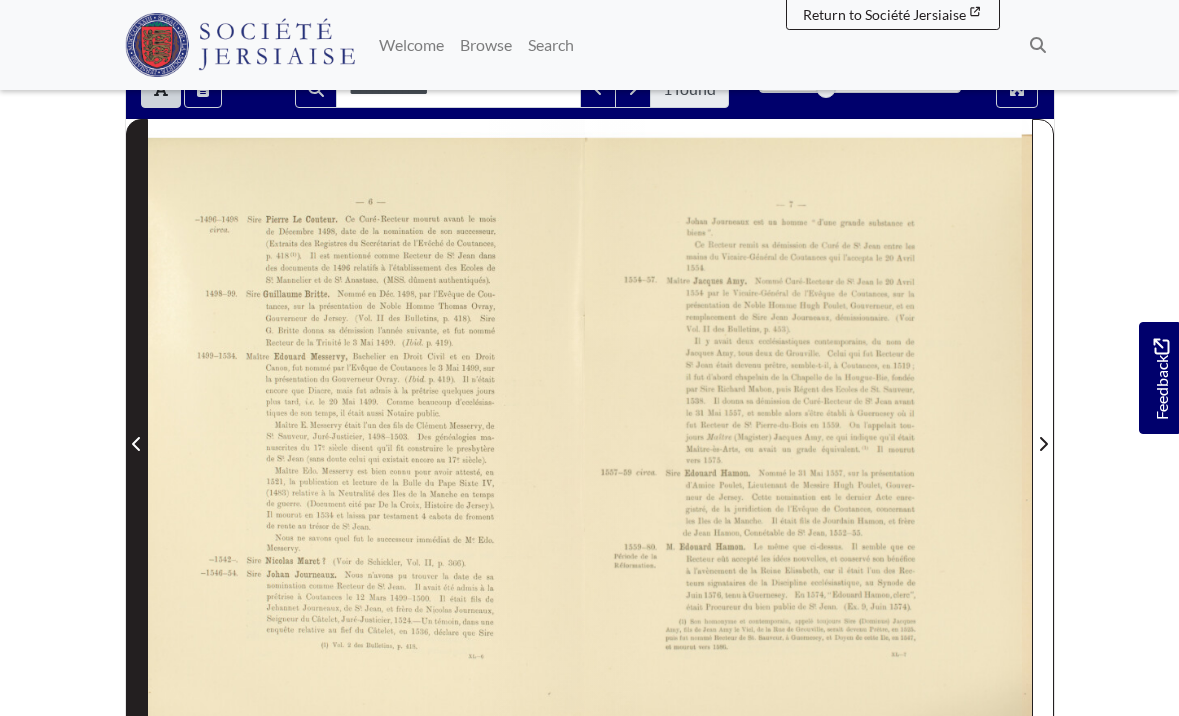 click 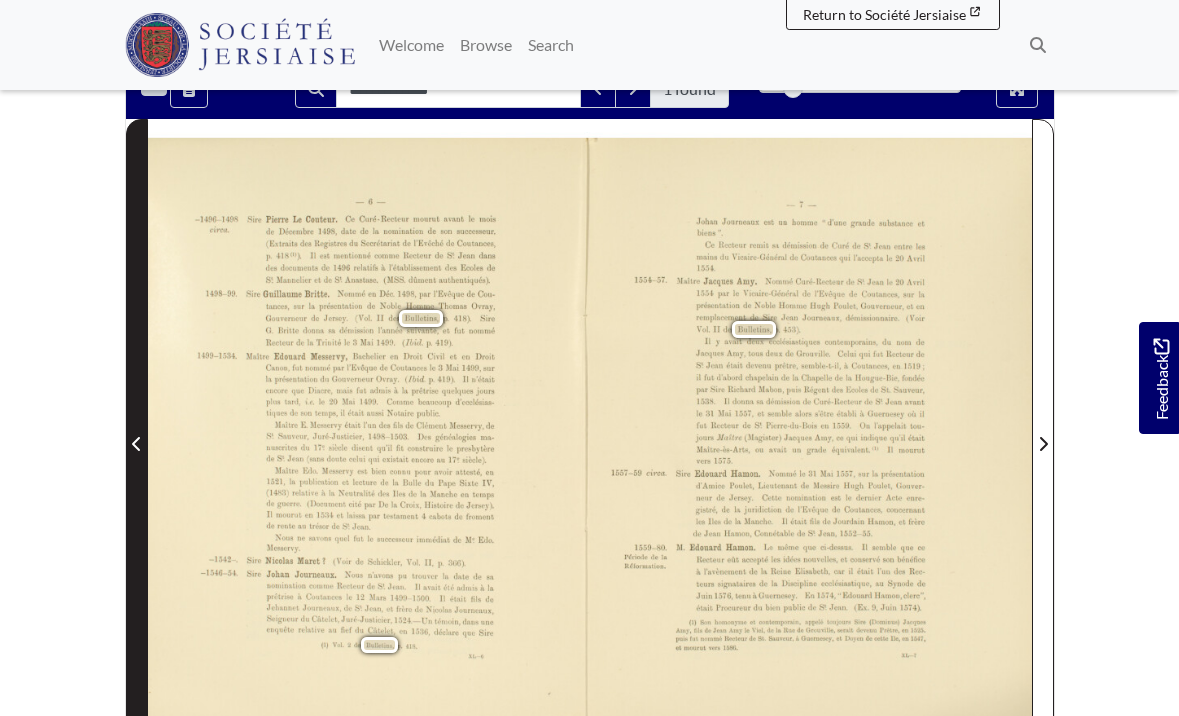 click 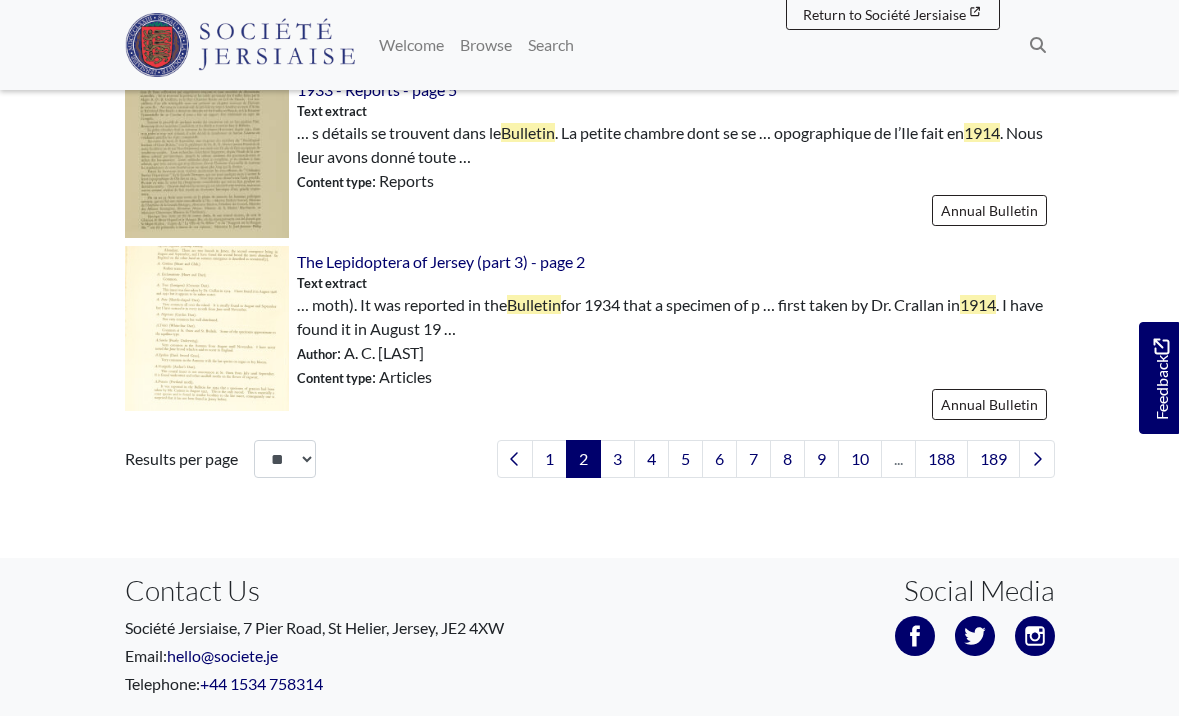 scroll, scrollTop: 3020, scrollLeft: 0, axis: vertical 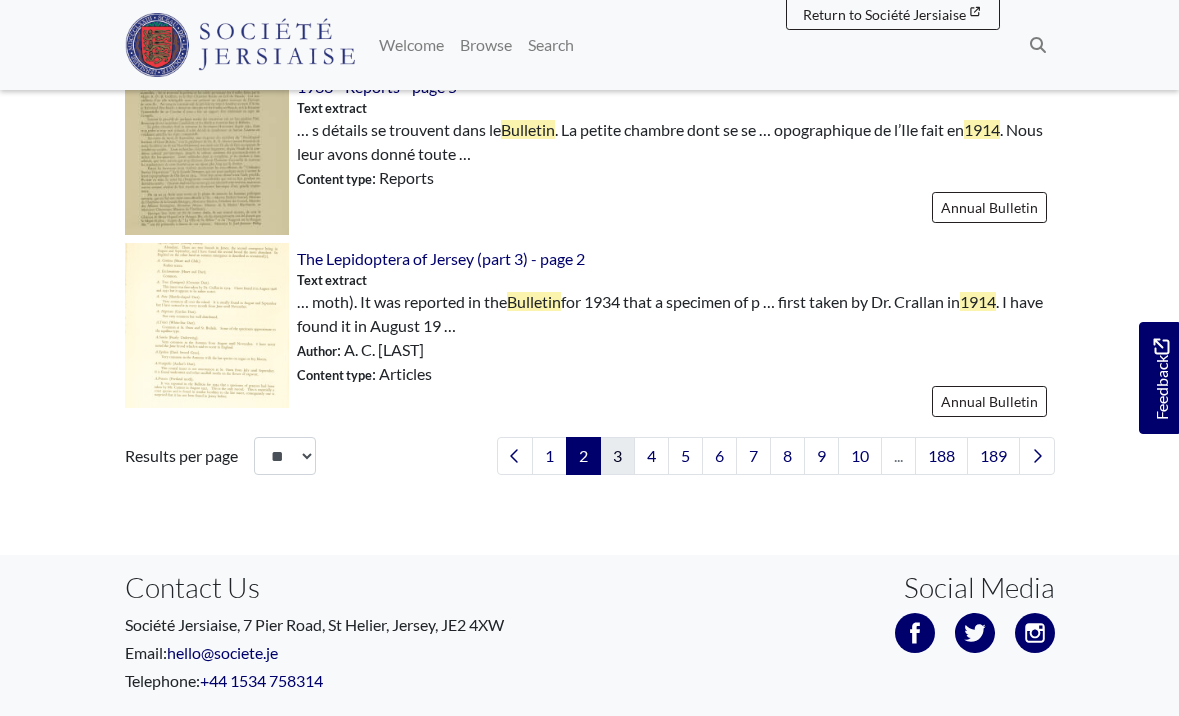 click on "3" at bounding box center (617, 456) 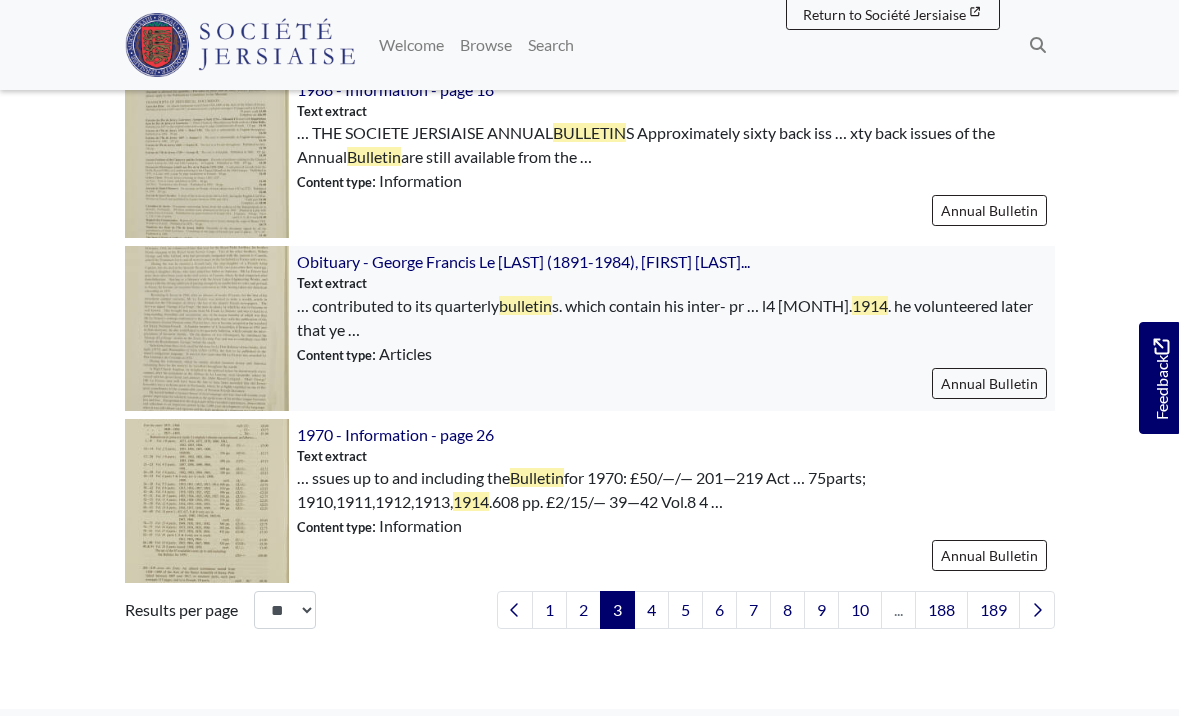 scroll, scrollTop: 2780, scrollLeft: 0, axis: vertical 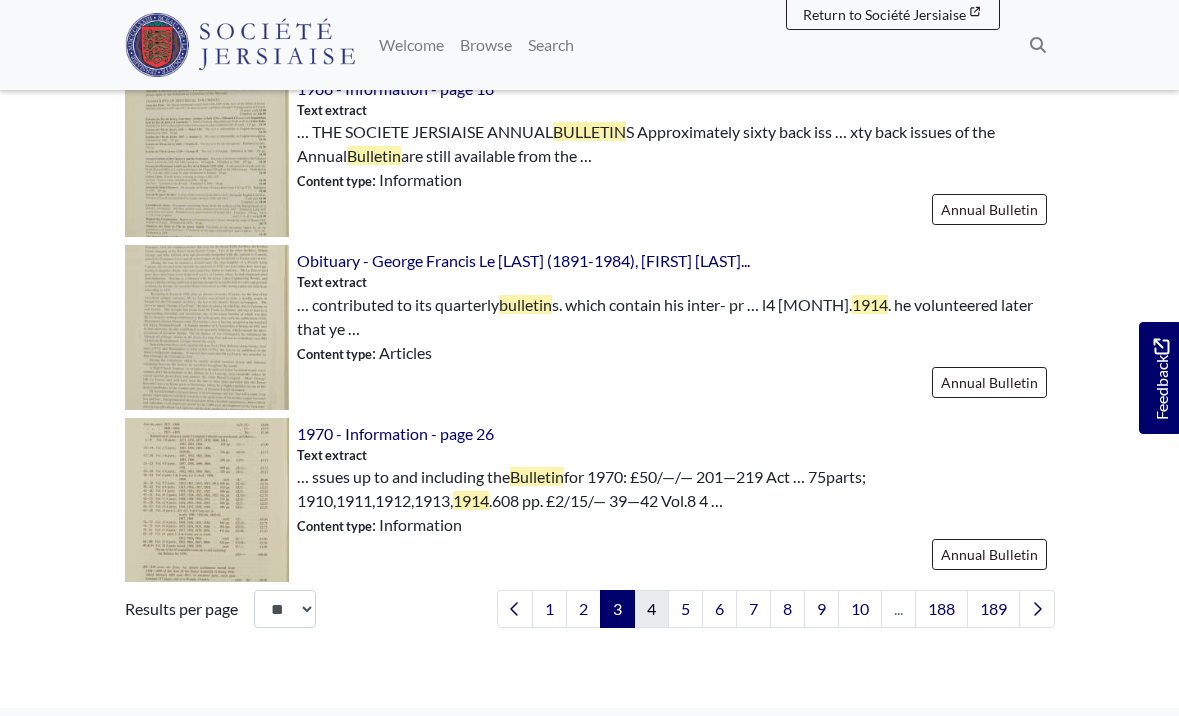 click on "4" at bounding box center [651, 609] 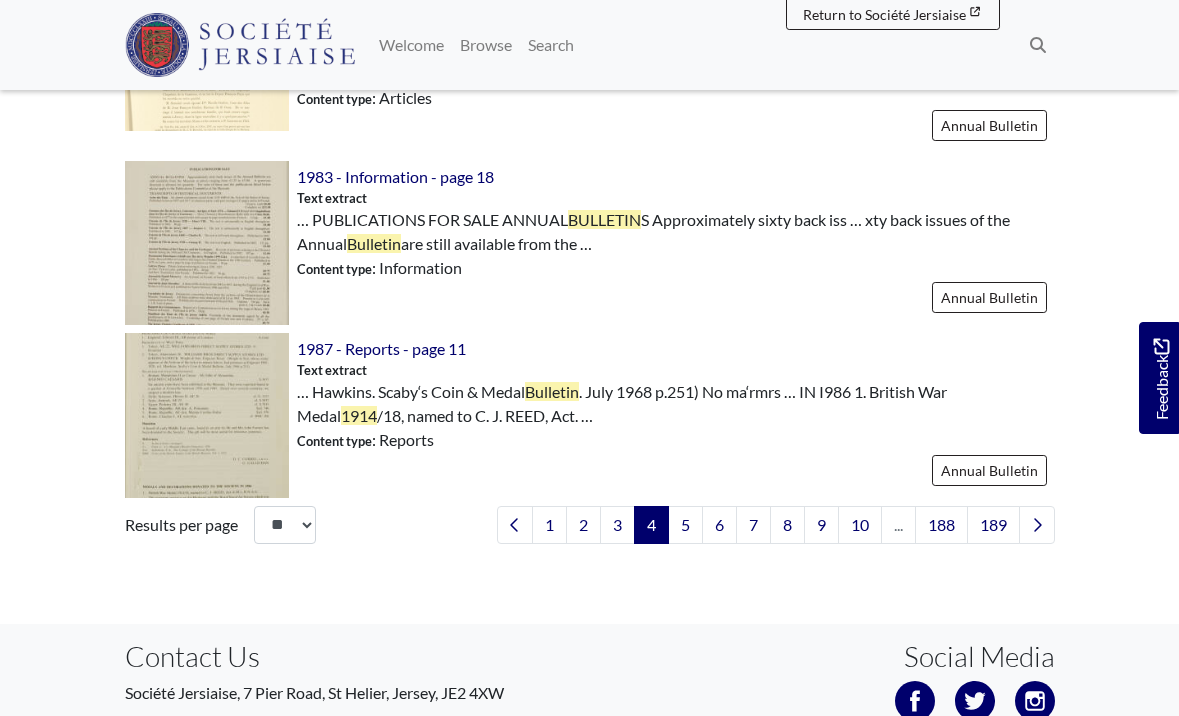 scroll, scrollTop: 2932, scrollLeft: 0, axis: vertical 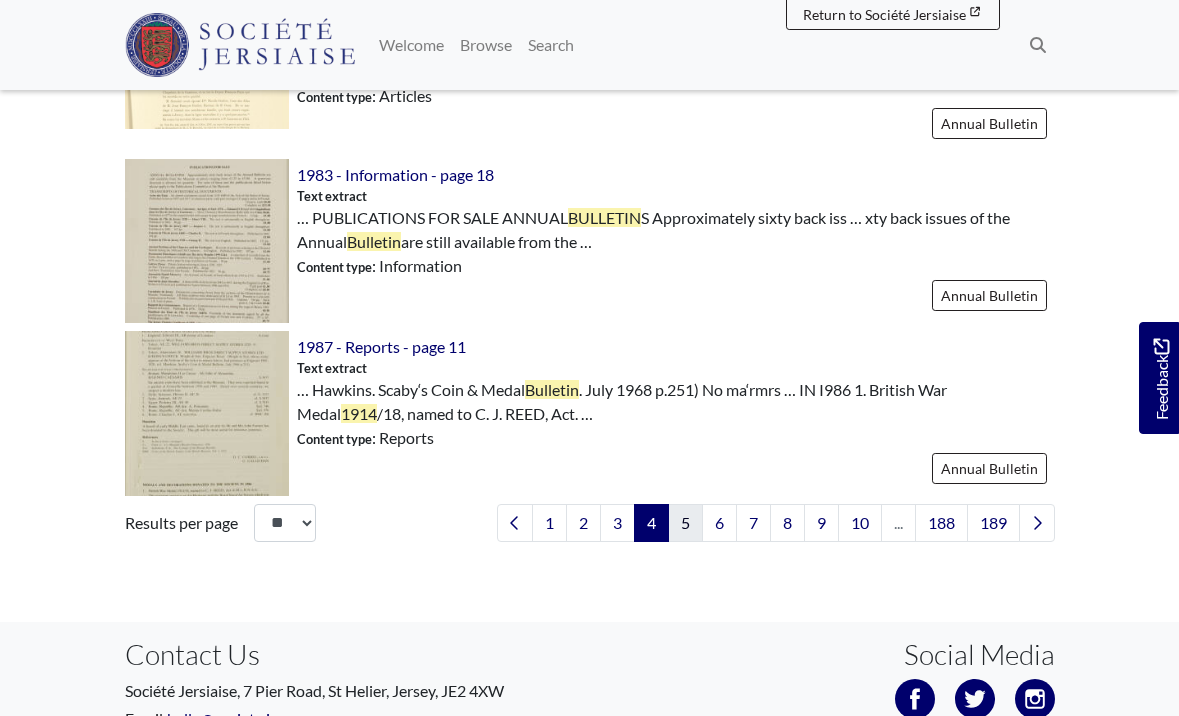 click on "5" at bounding box center [685, 523] 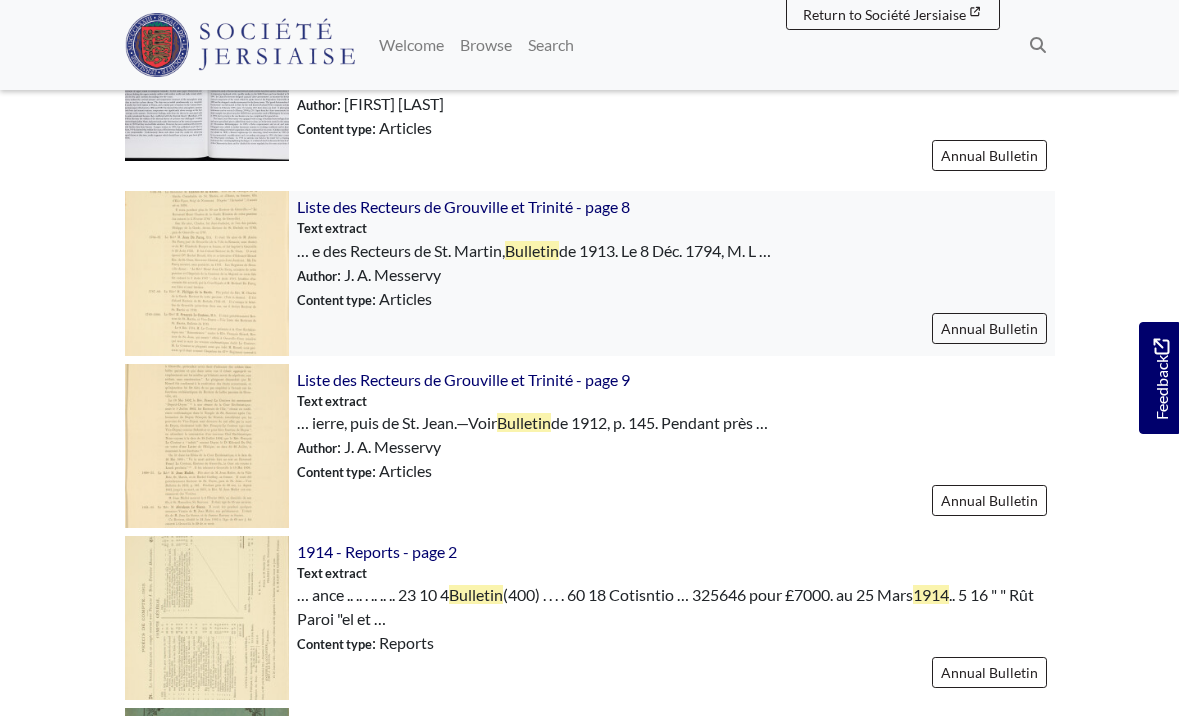 scroll, scrollTop: 1501, scrollLeft: 0, axis: vertical 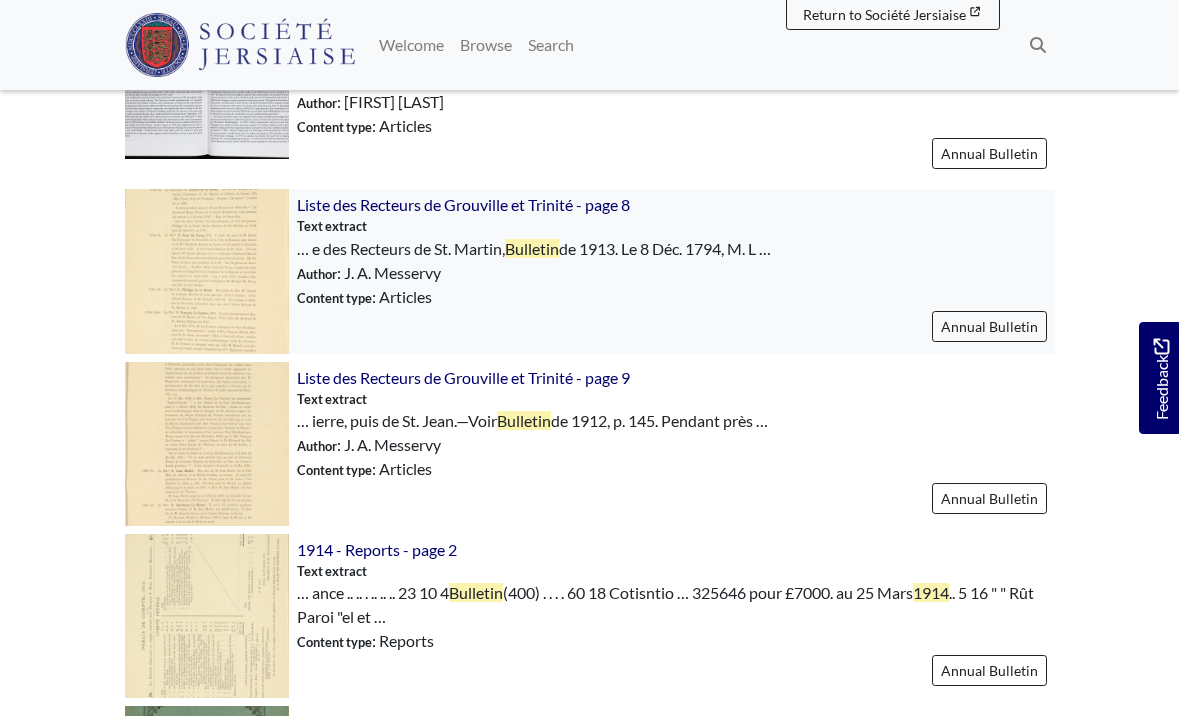 click at bounding box center [207, 271] 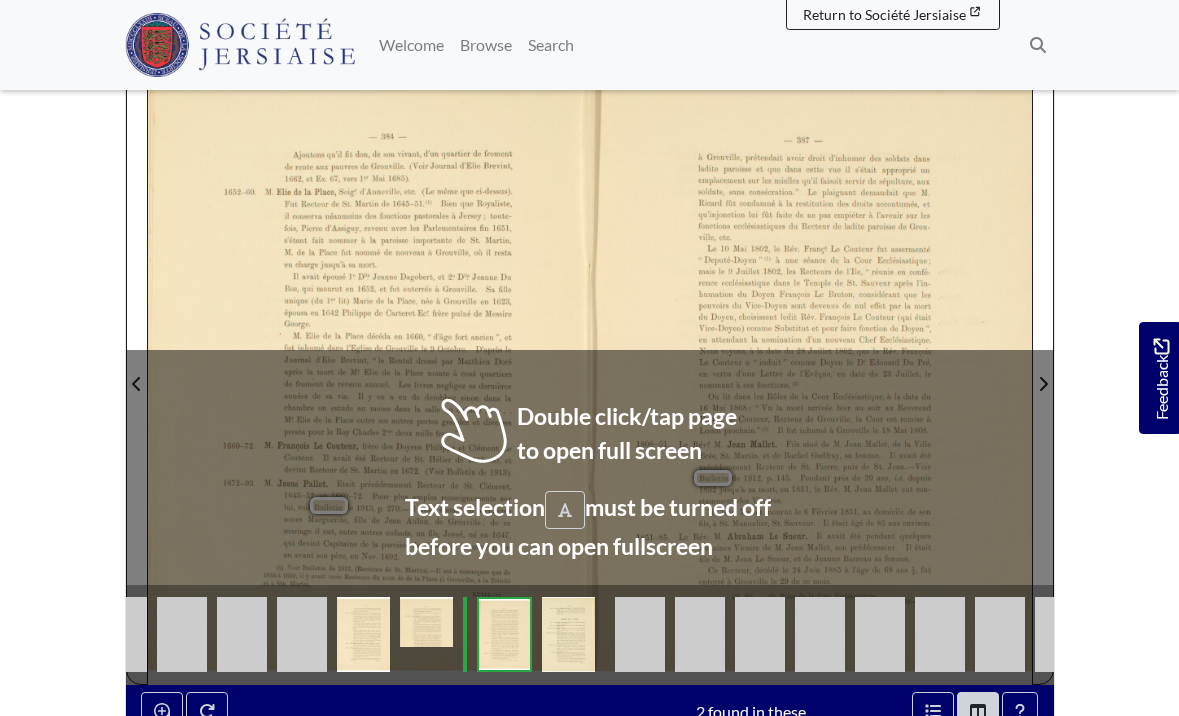 scroll, scrollTop: 335, scrollLeft: 0, axis: vertical 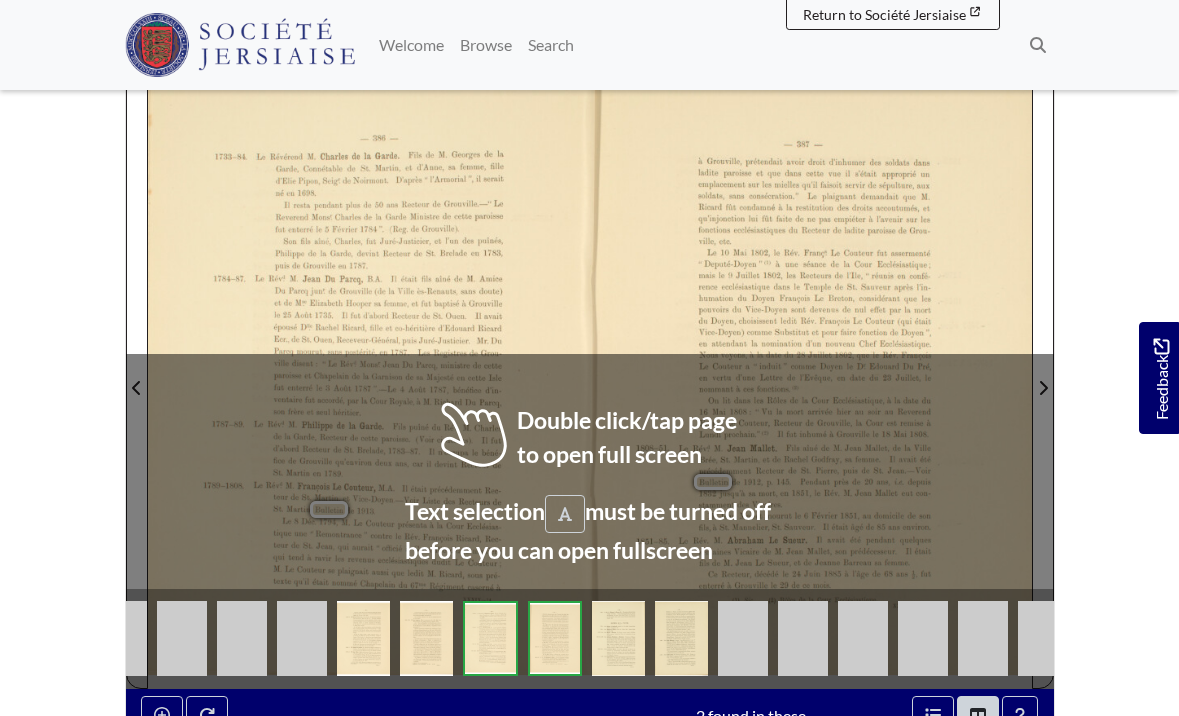 click on "[YEAR]—[YEAR]. Le Rév‘. M. [FIRST] de la [LAST], Fils puîné du Rév. M. [FIRST] de la [LAST], Recteur de cette paroisse. (Voir ci-dessus). Il fut d'abord Recteur de St. Brelade, [YEAR]—[YEAR]. Il n’occupa le béné— fice de Grouville qu'environ deux ans, car il devint Recteur de St. Martin en [YEAR]." at bounding box center (356, 448) 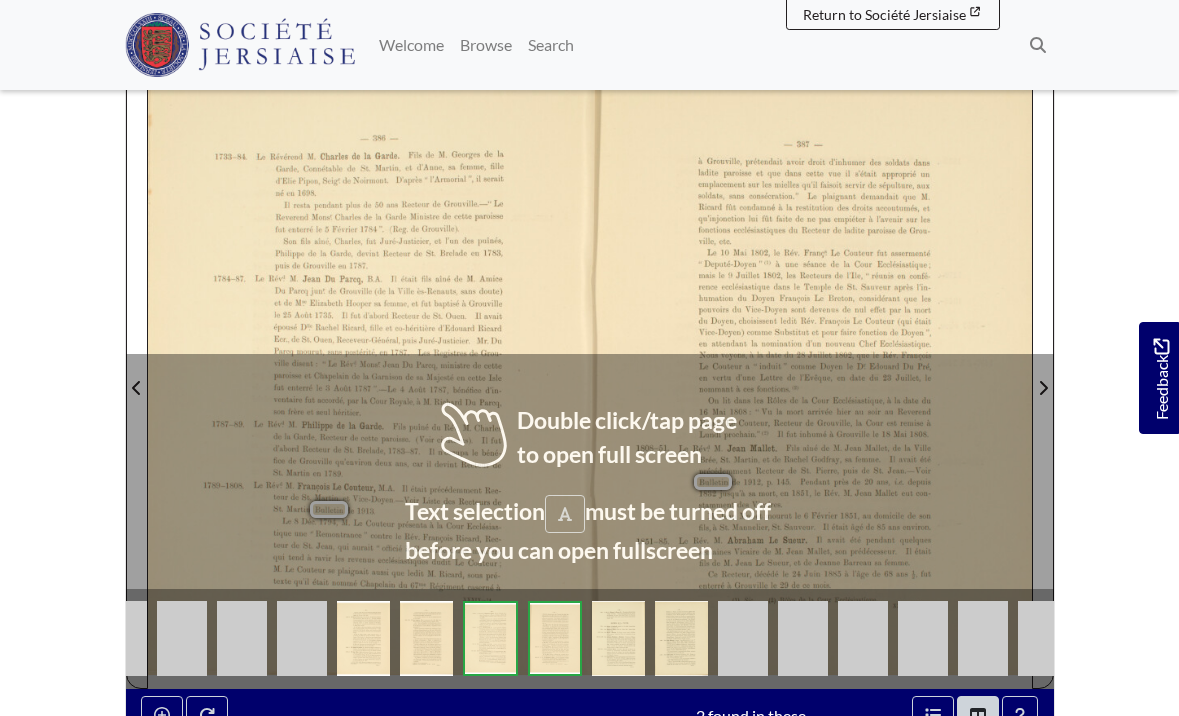 click on "[YEAR]—[YEAR]. Le Rév‘. M. [FIRST] de la [LAST], Fils puîné du Rév. M. [FIRST] de la [LAST], Recteur de cette paroisse. (Voir ci-dessus). Il fut d'abord Recteur de St. Brelade, [YEAR]—[YEAR]. Il n’occupa le béné— fice de Grouville qu'environ deux ans, car il devint Recteur de St. Martin en [YEAR]." at bounding box center [356, 448] 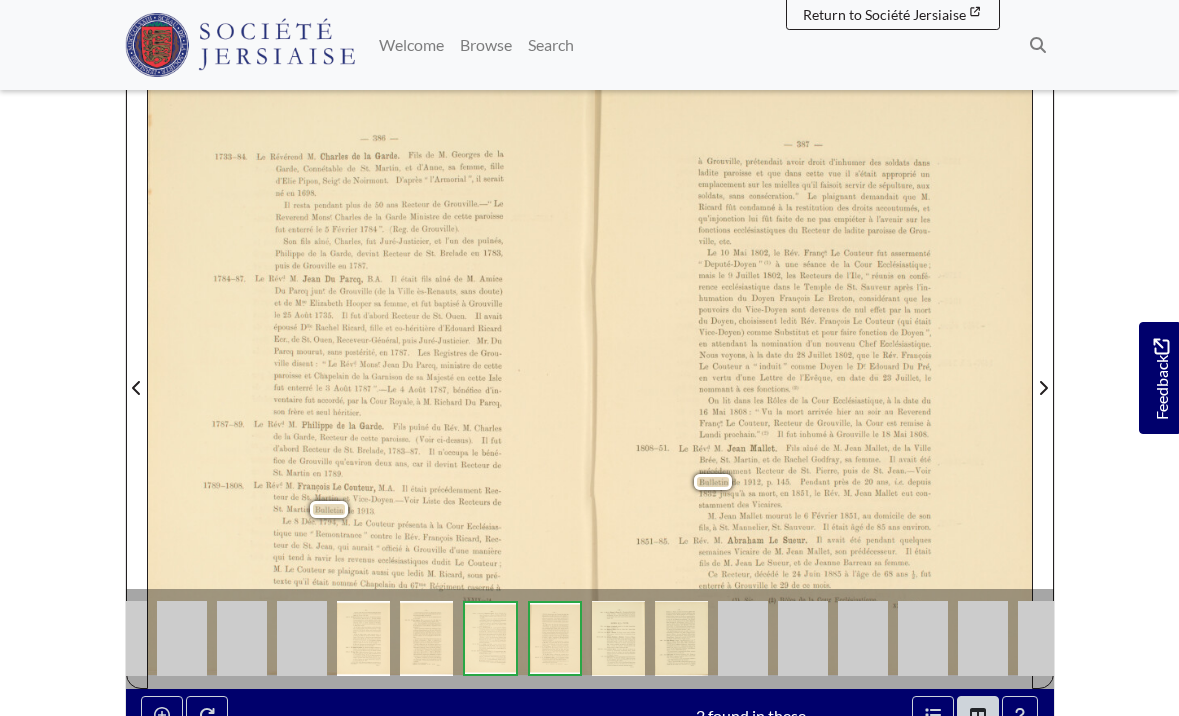click on "[YEAR]—[YEAR]. Le Rév‘. M. [FIRST] de la [LAST], Fils puîné du Rév. M. [FIRST] de la [LAST], Recteur de cette paroisse. (Voir ci-dessus). Il fut d'abord Recteur de St. Brelade, [YEAR]—[YEAR]. Il n’occupa le béné— fice de Grouville qu'environ deux ans, car il devint Recteur de St. Martin en [YEAR]." at bounding box center [356, 448] 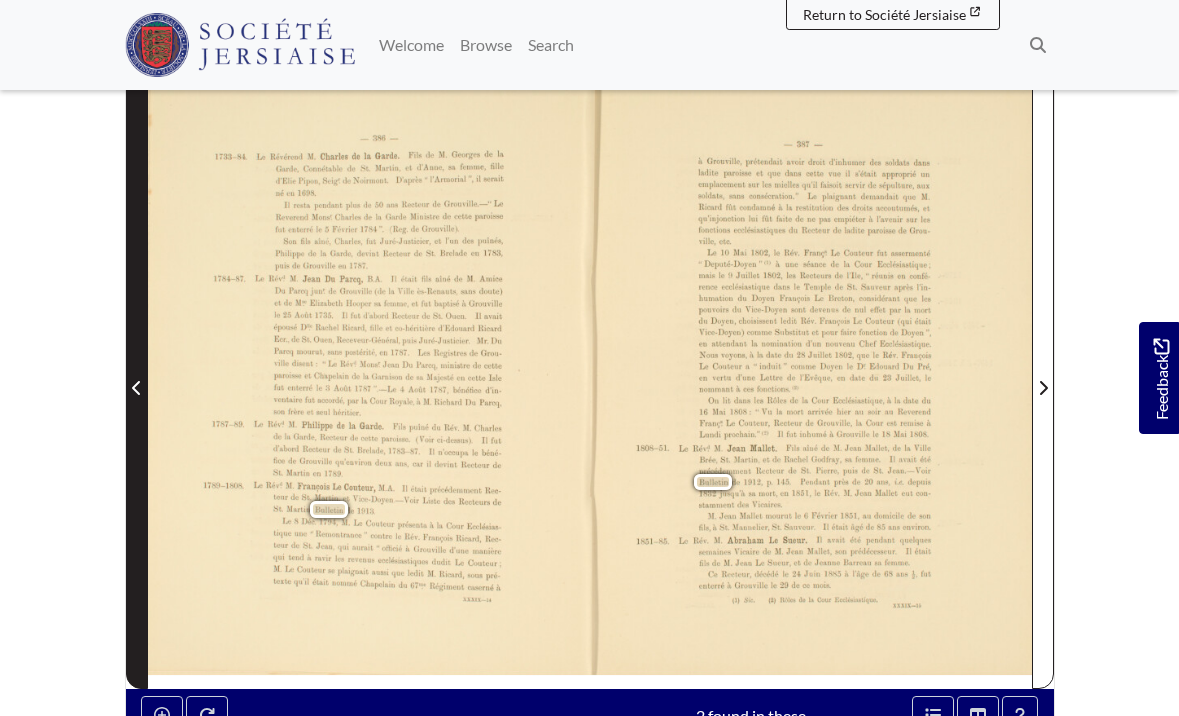 click 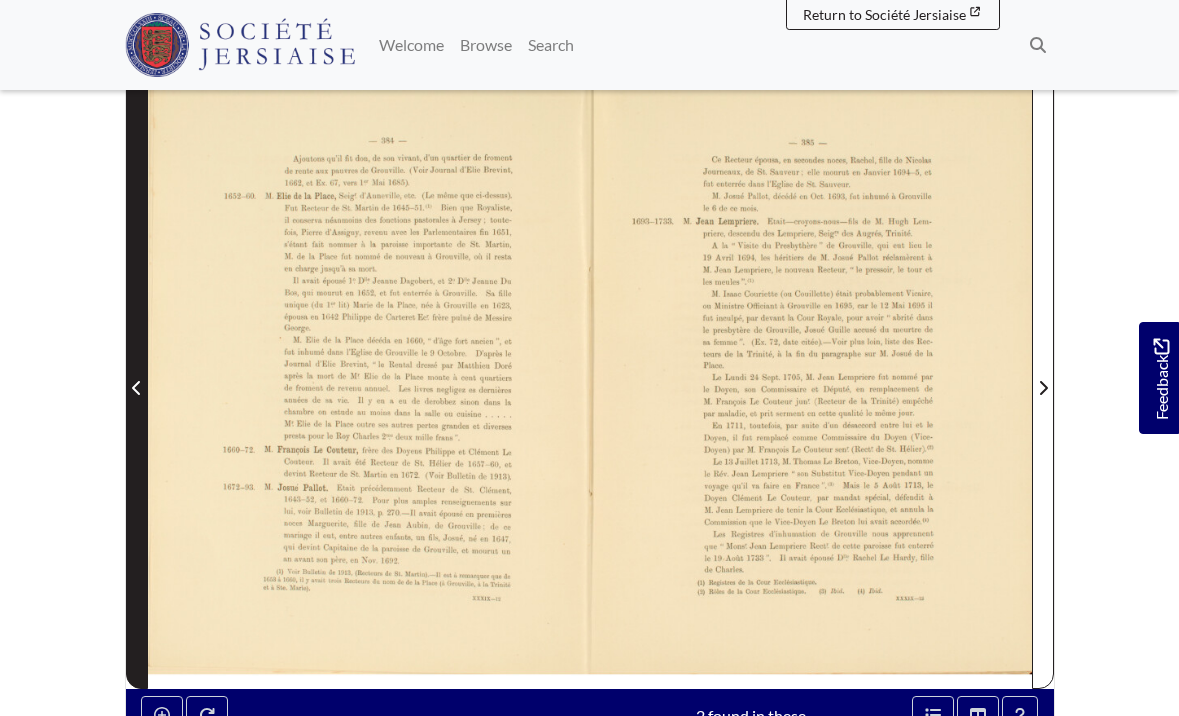 click 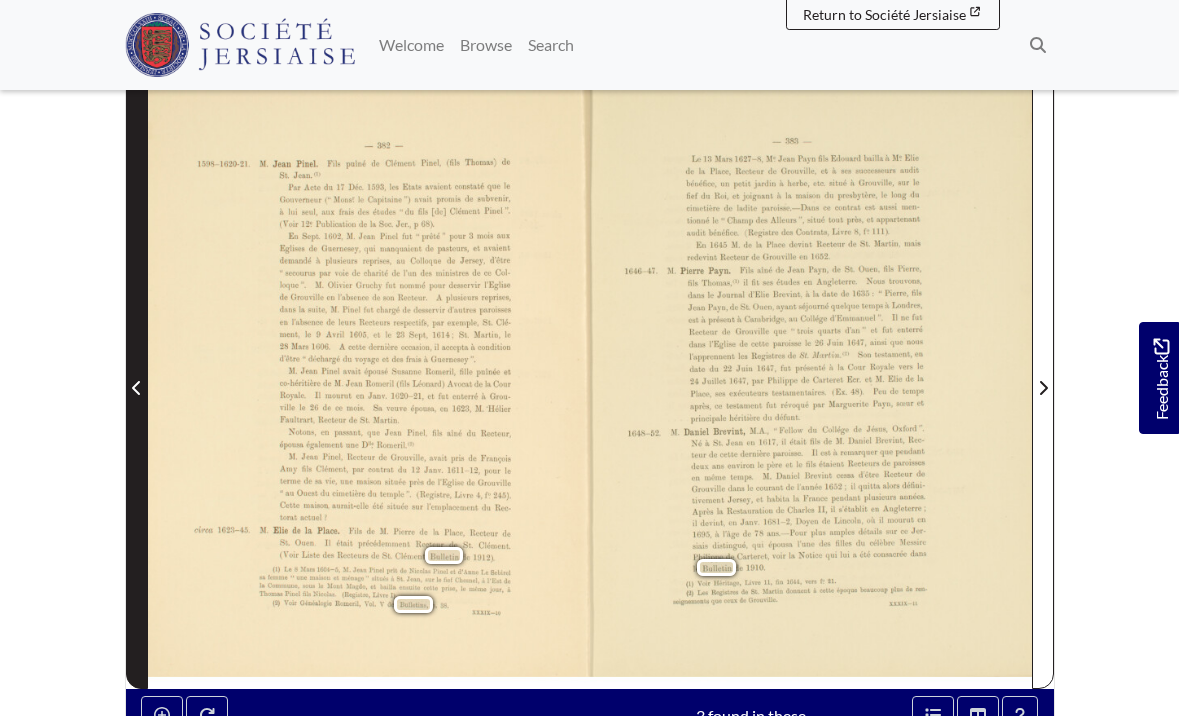 click 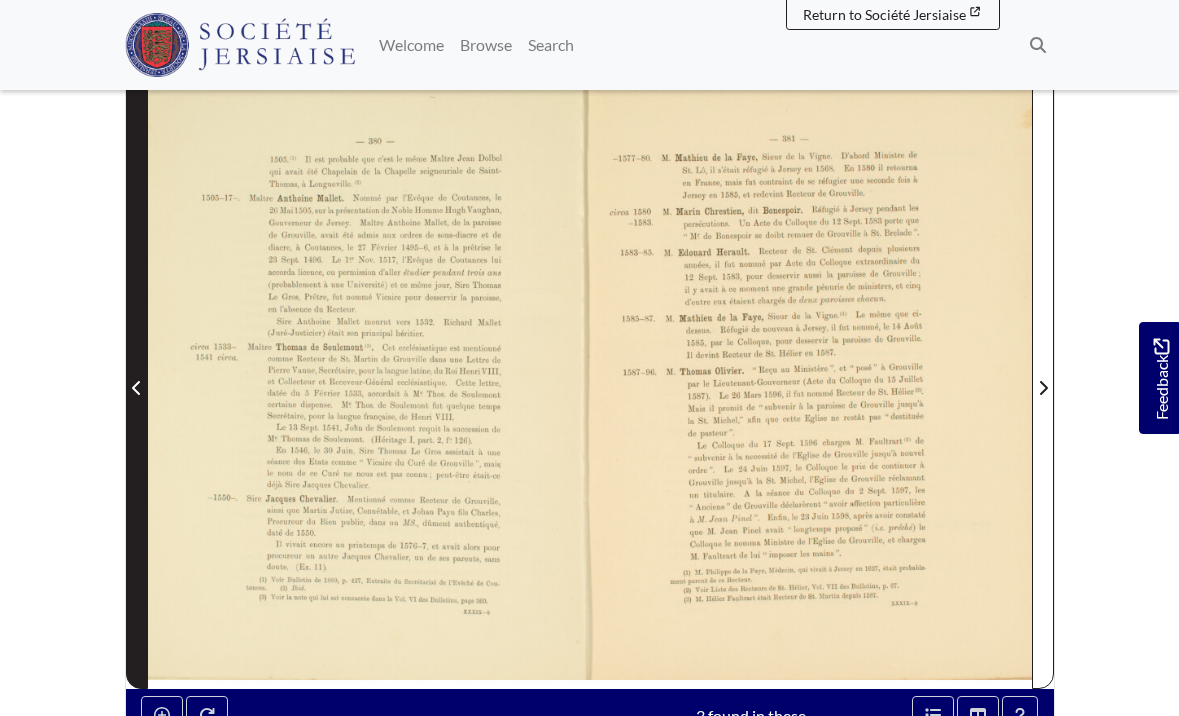 click 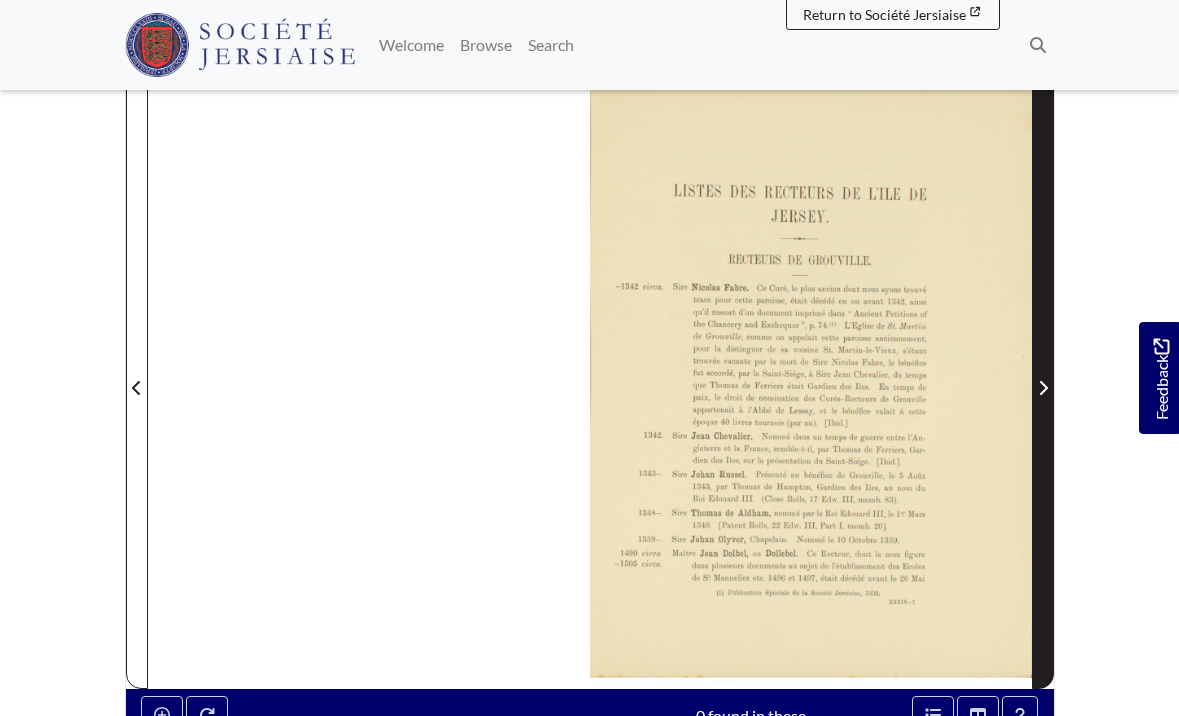 click 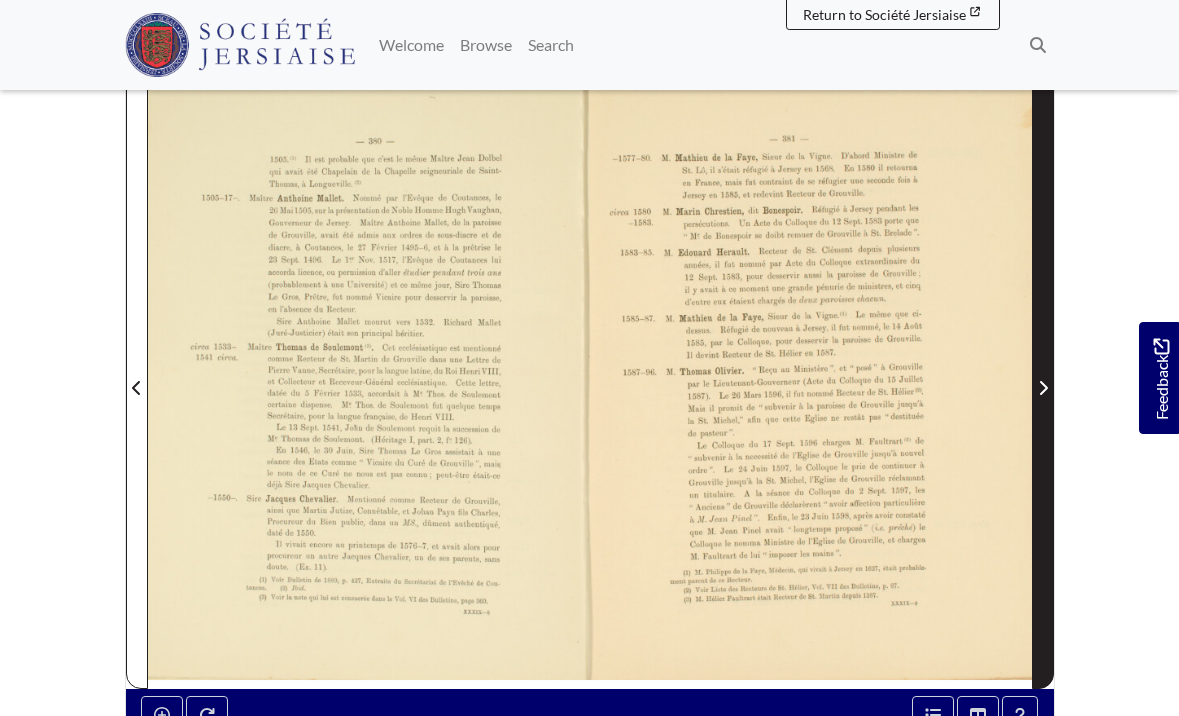 click 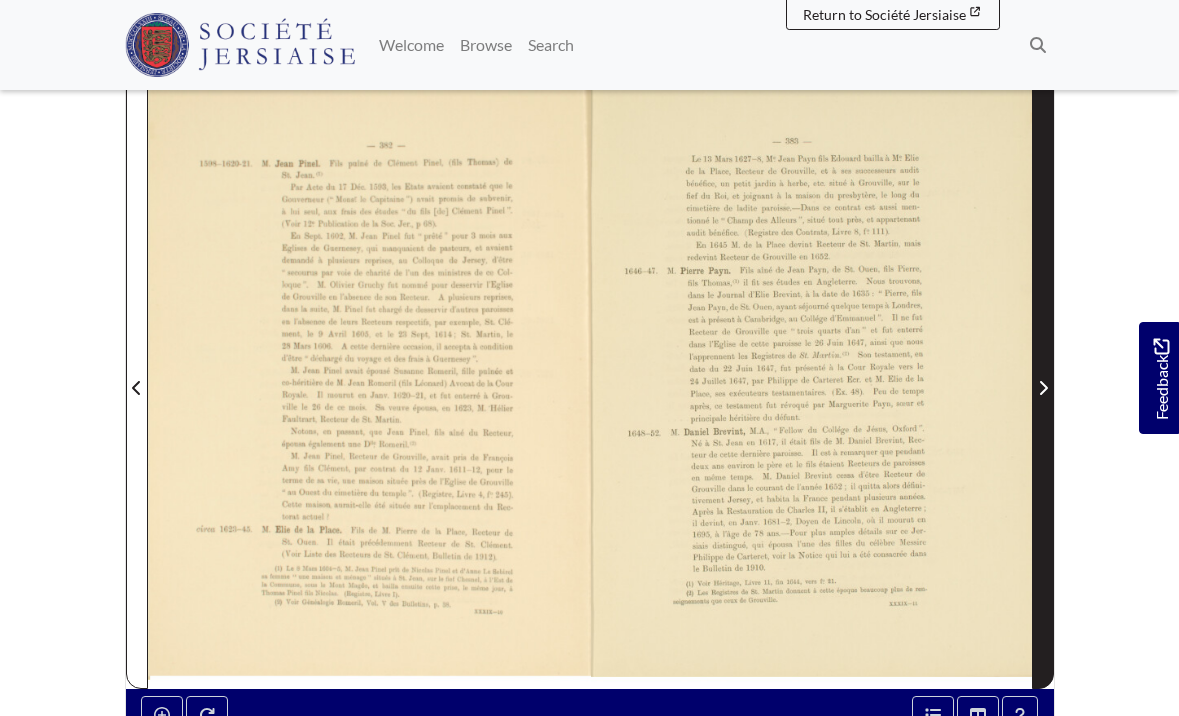 click 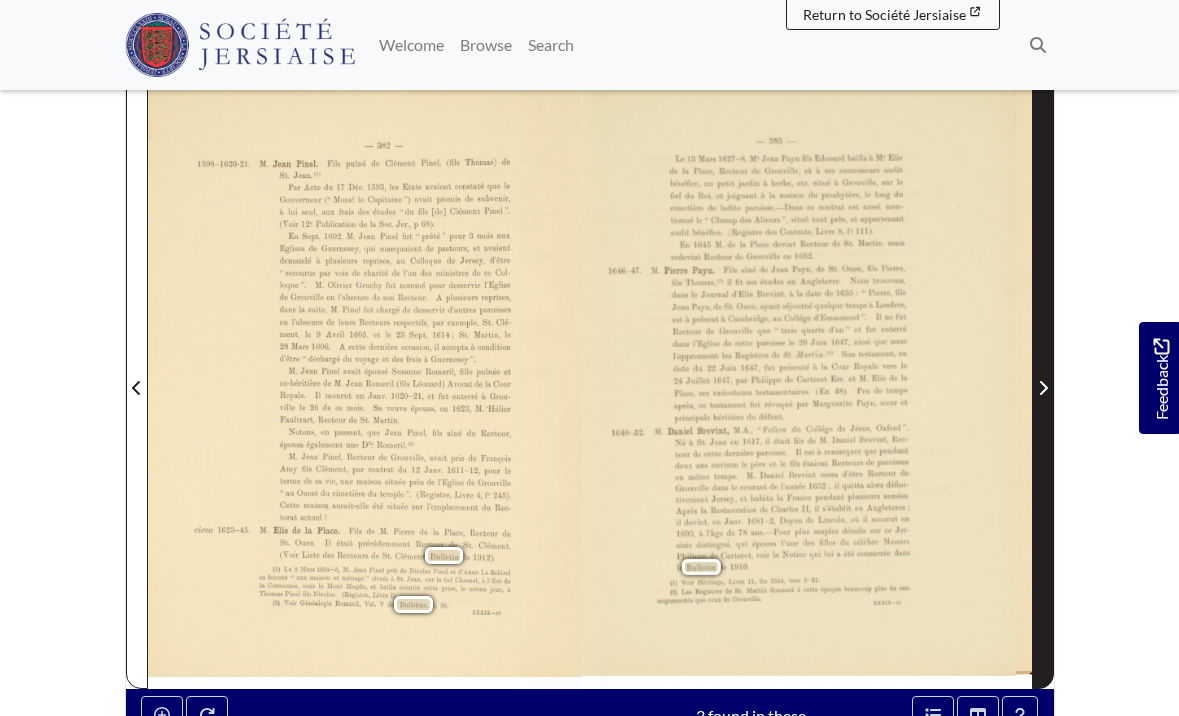 click 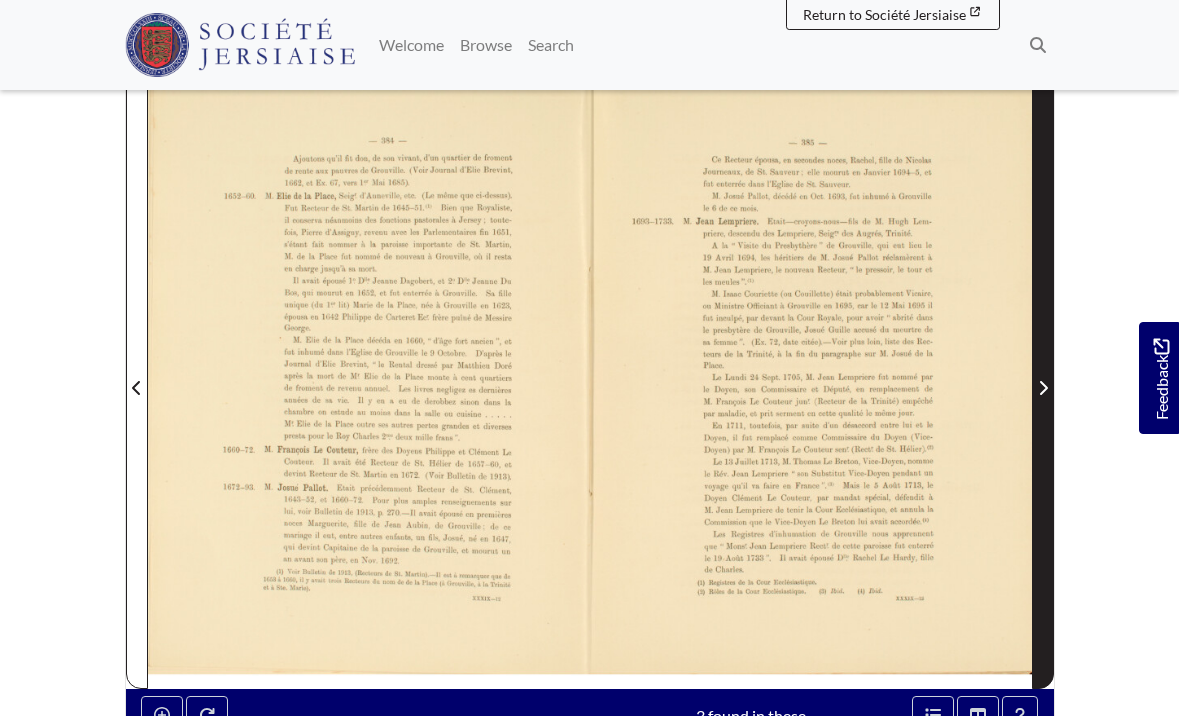 click 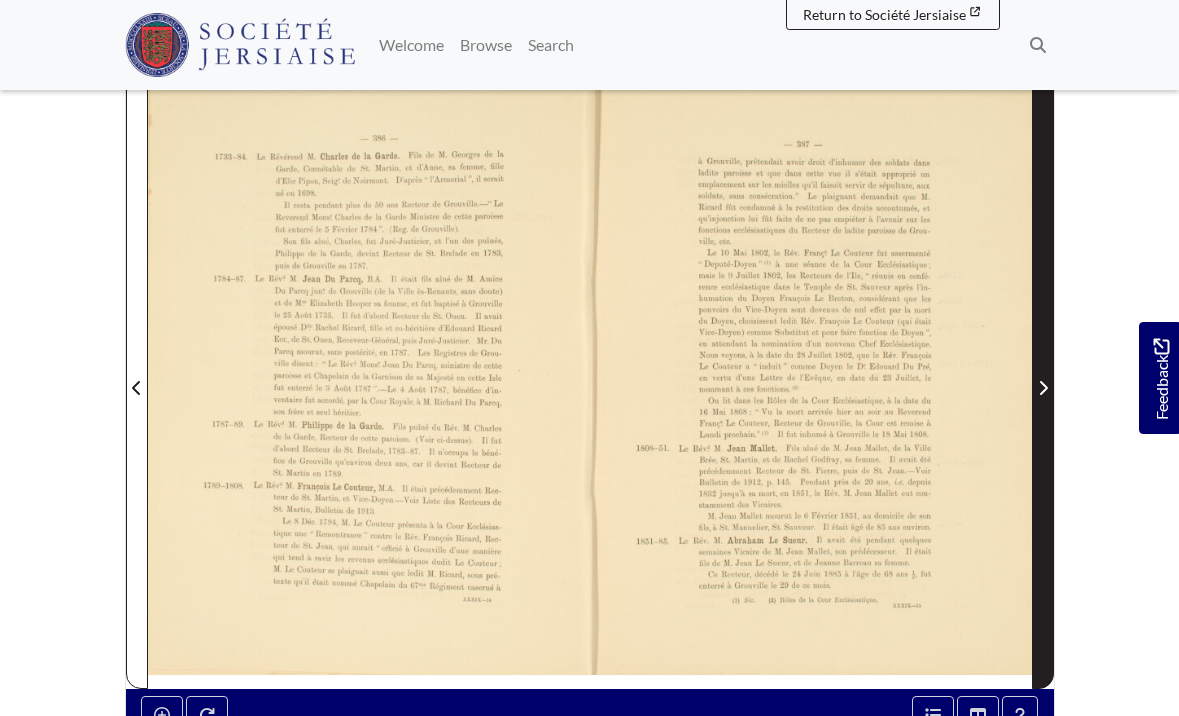 click 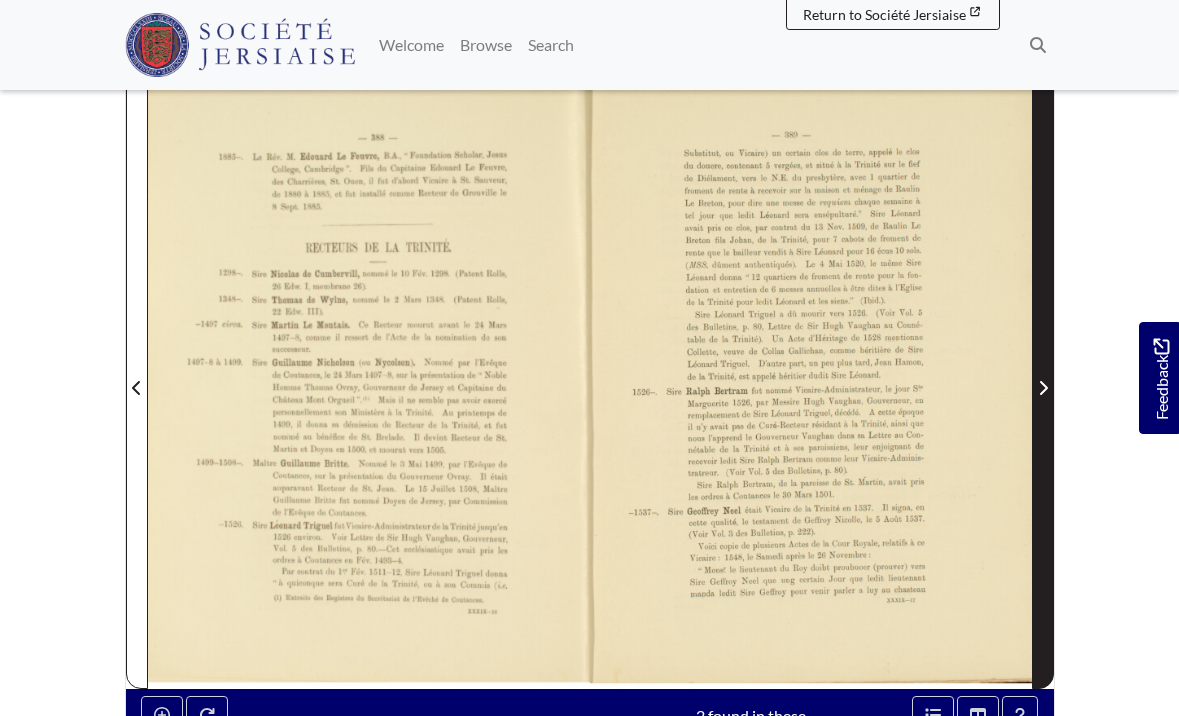 click 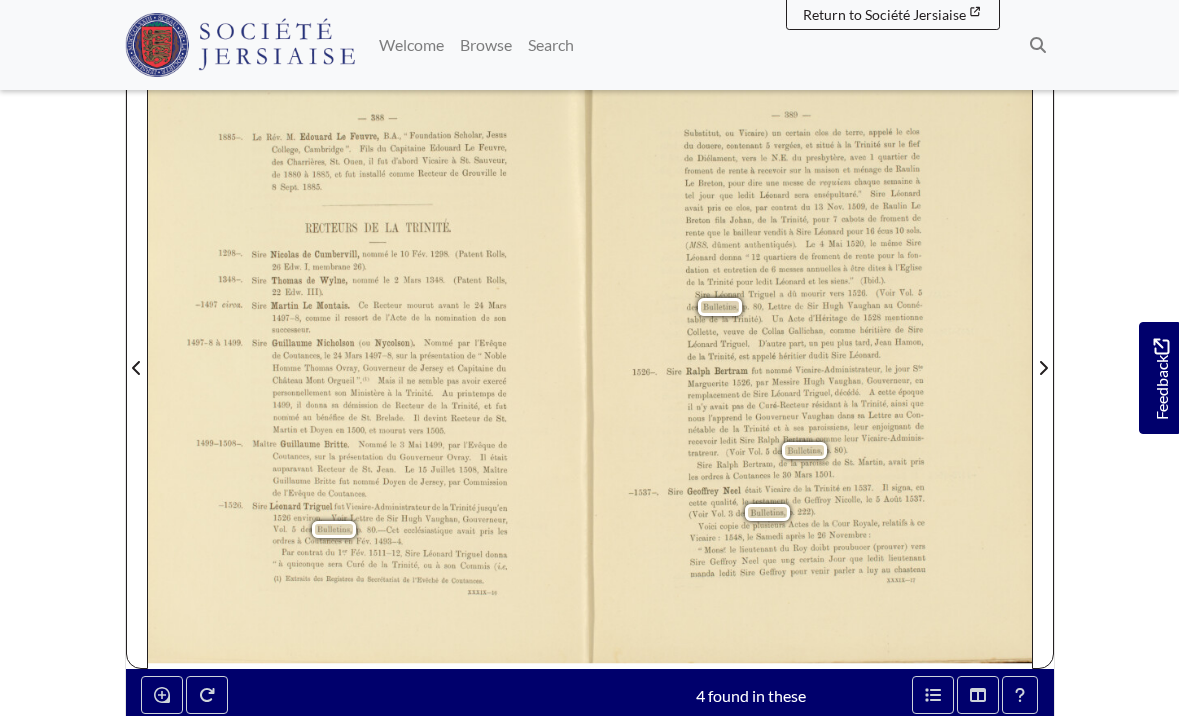 scroll, scrollTop: 343, scrollLeft: 0, axis: vertical 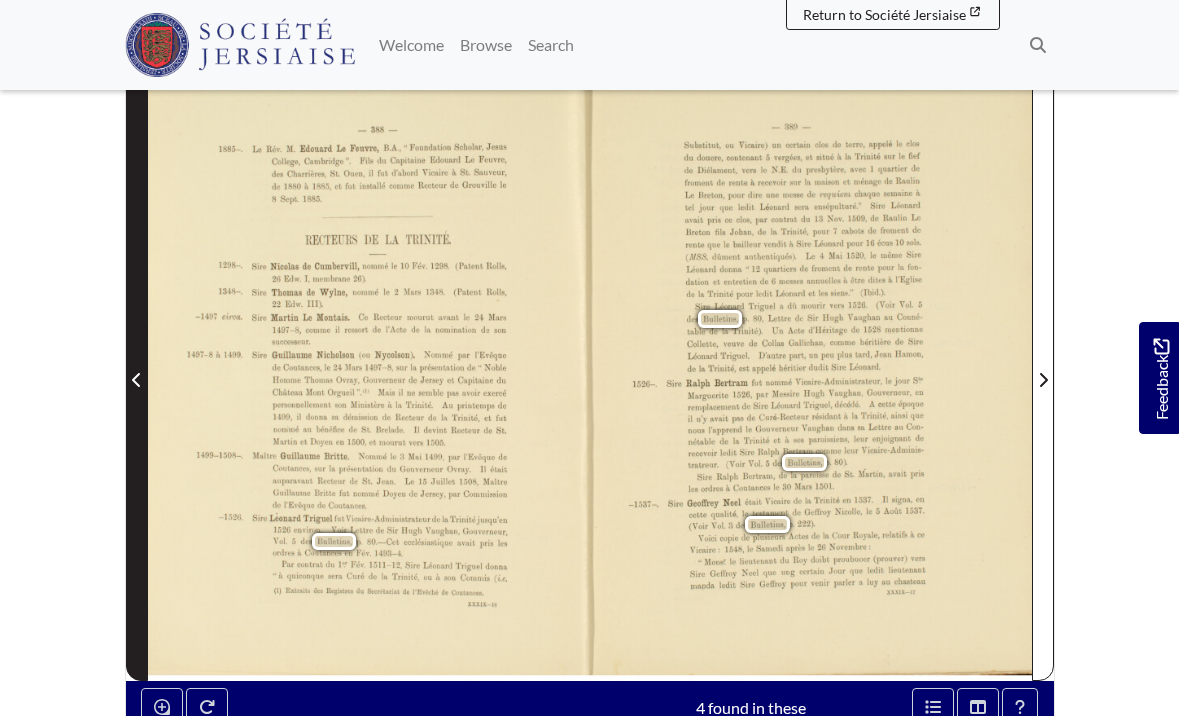 click 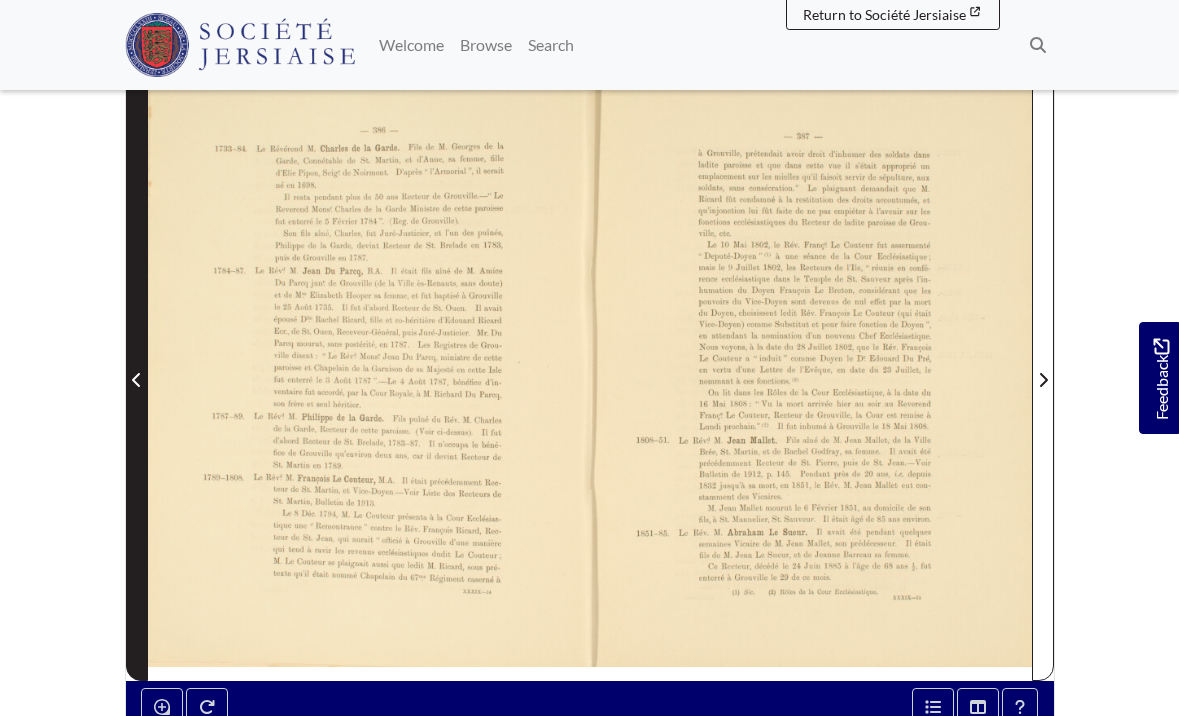 click 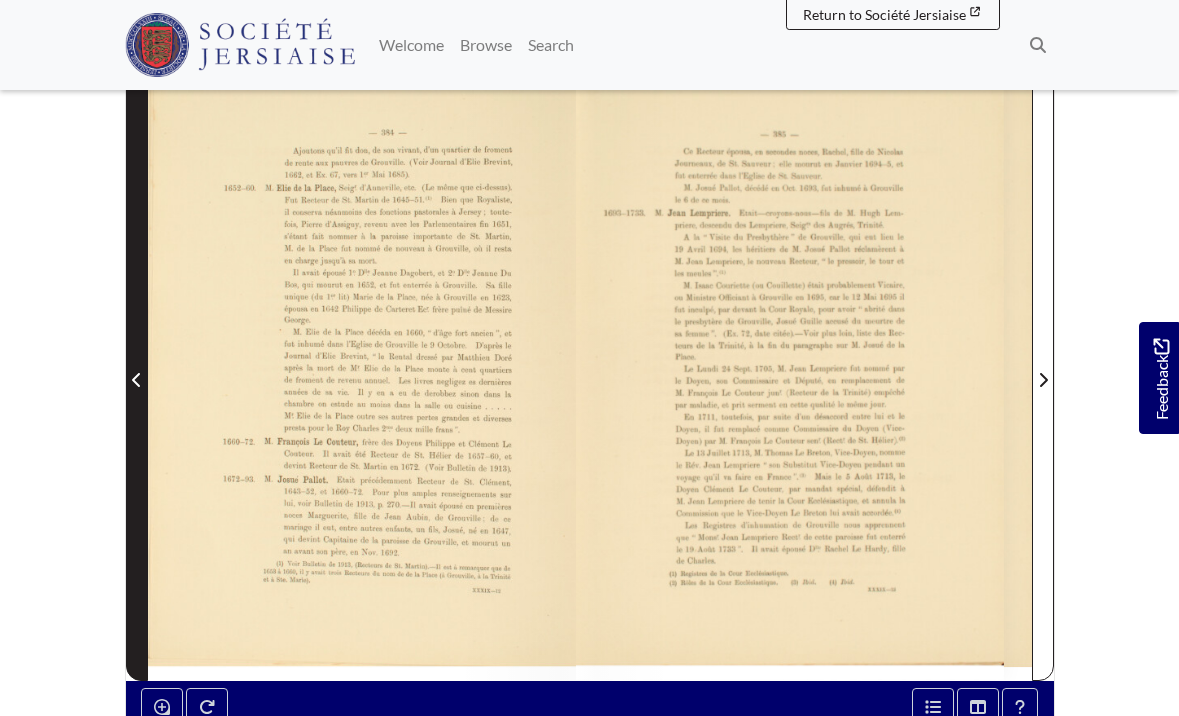 click 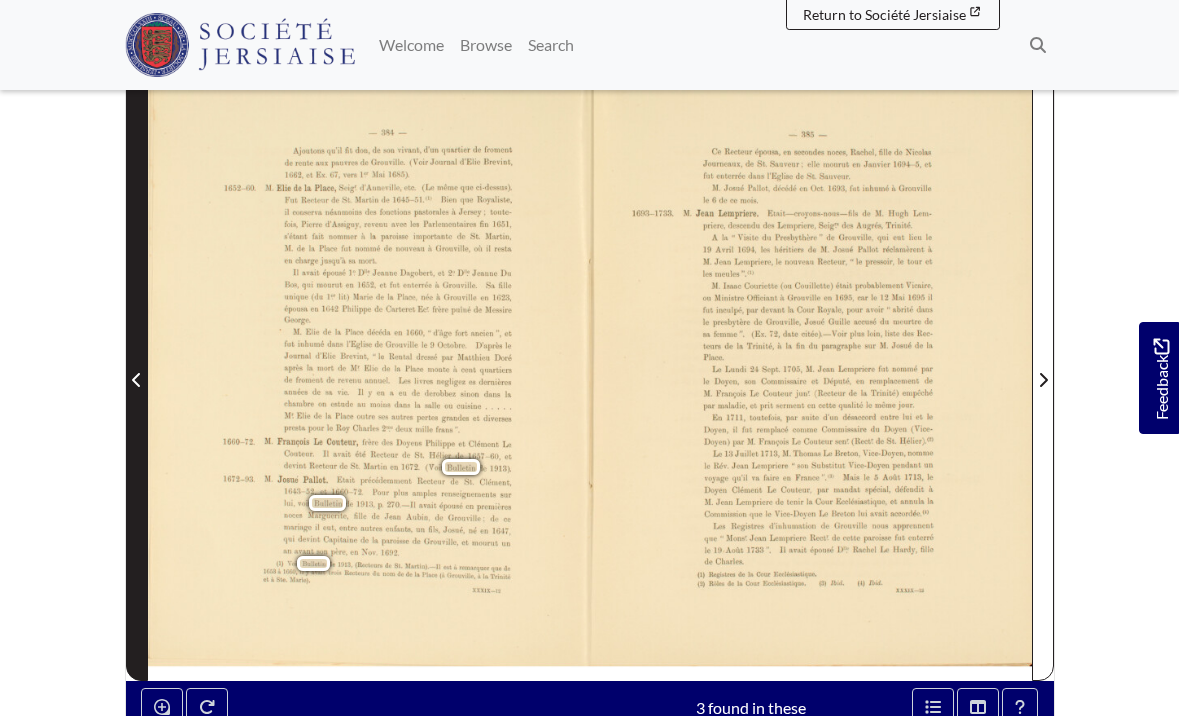 click 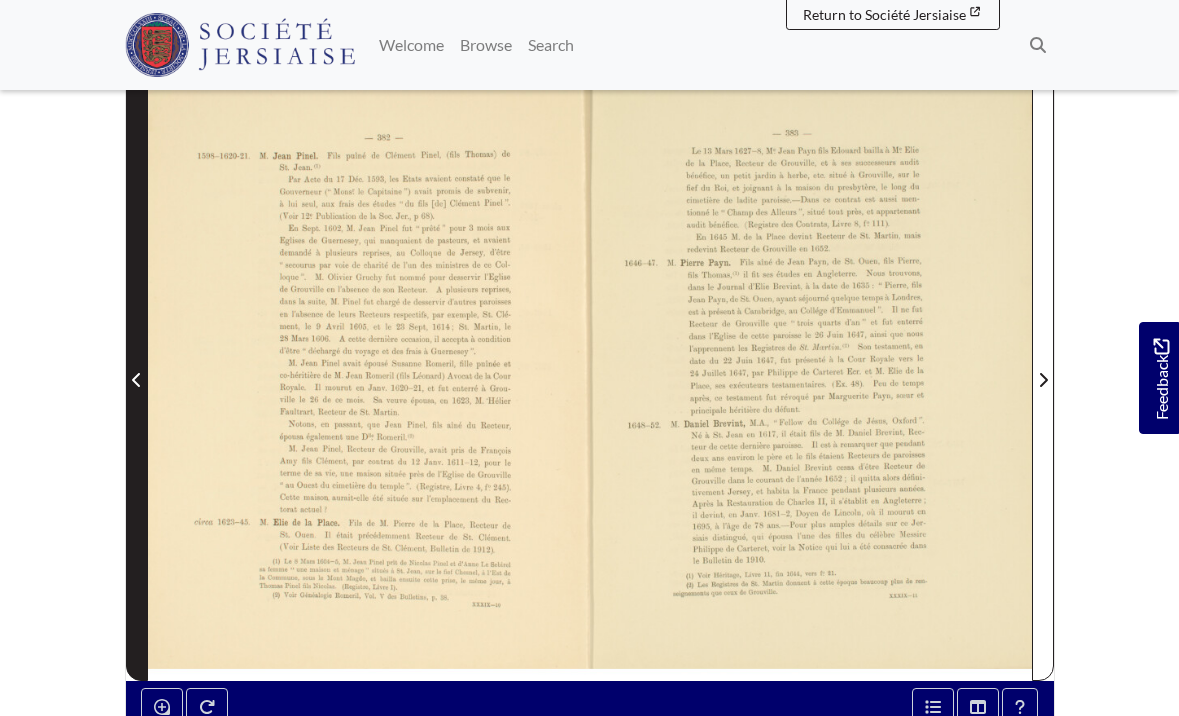 click 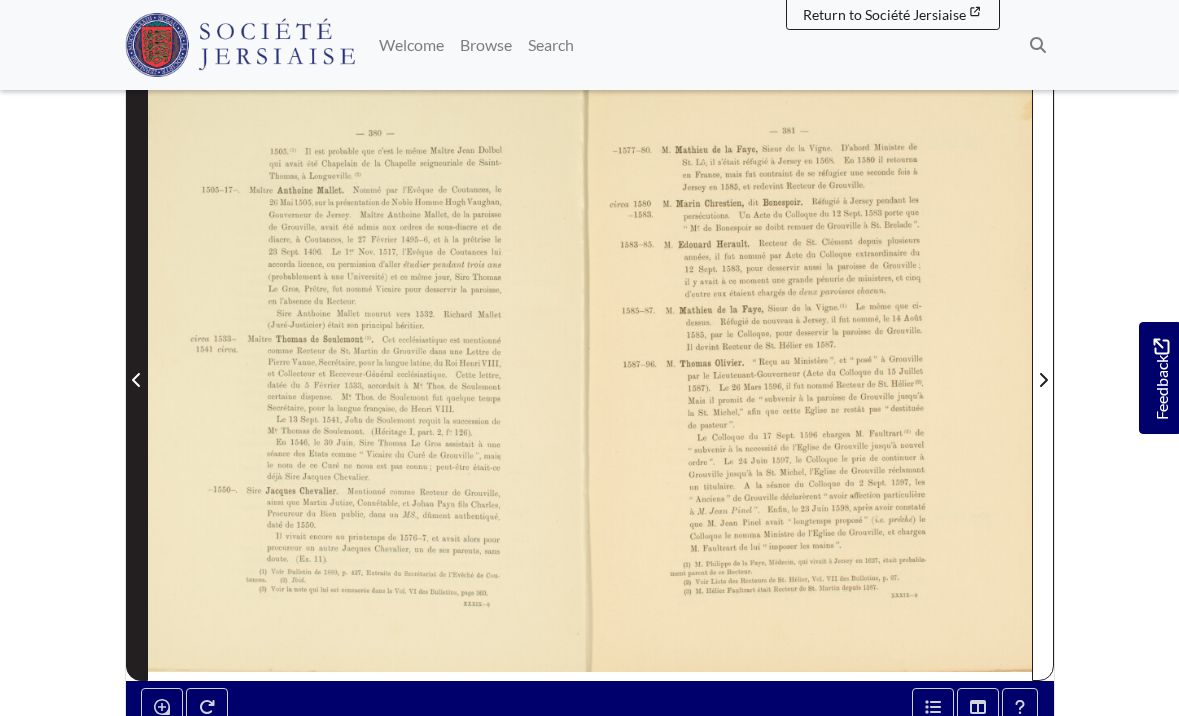 click 